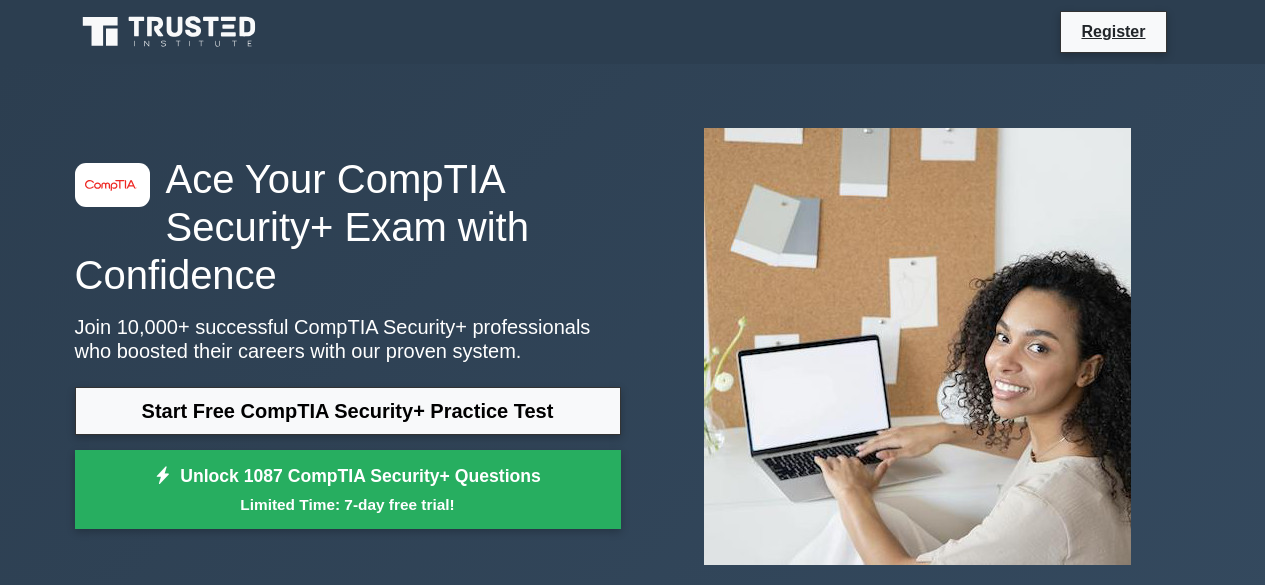 scroll, scrollTop: 0, scrollLeft: 0, axis: both 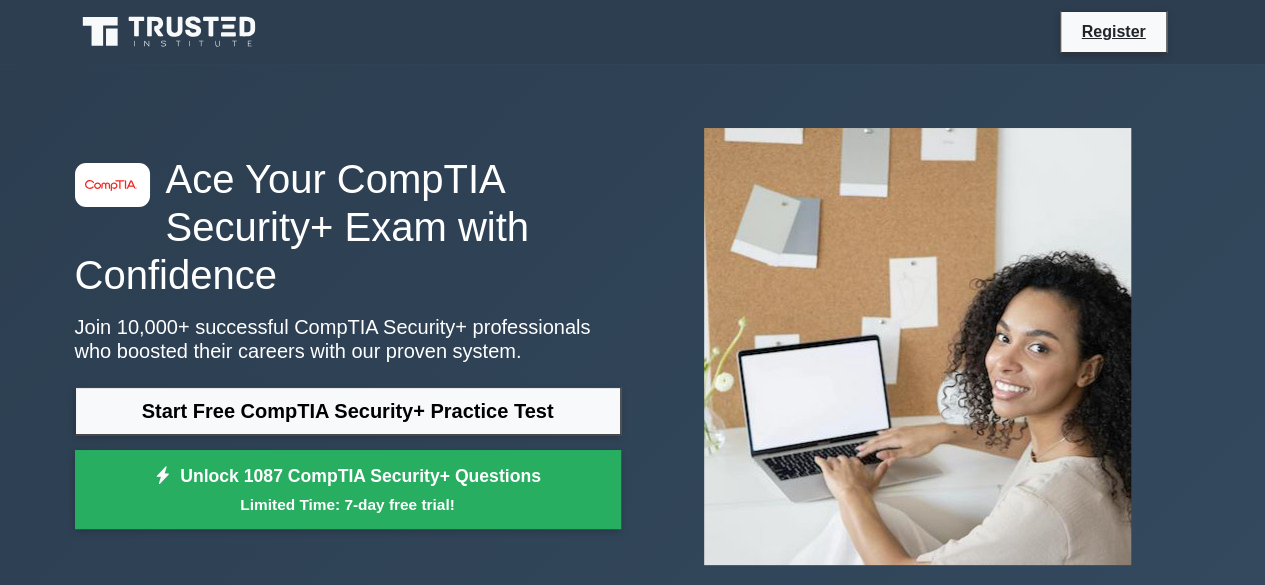 click on "Start Free CompTIA Security+ Practice Test" at bounding box center (348, 411) 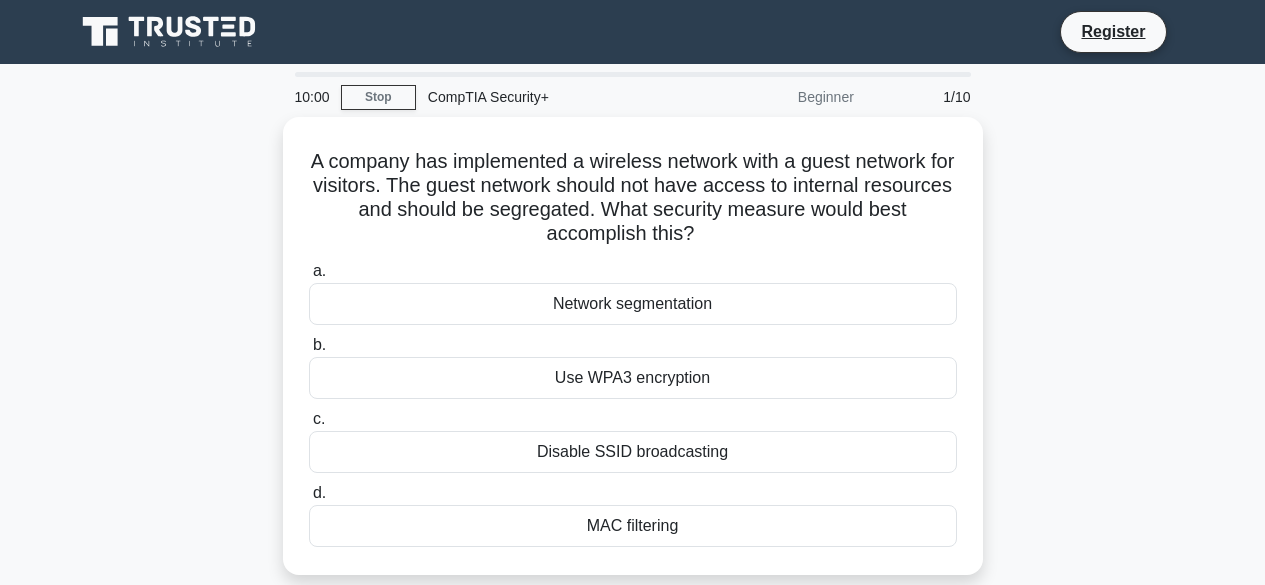 scroll, scrollTop: 0, scrollLeft: 0, axis: both 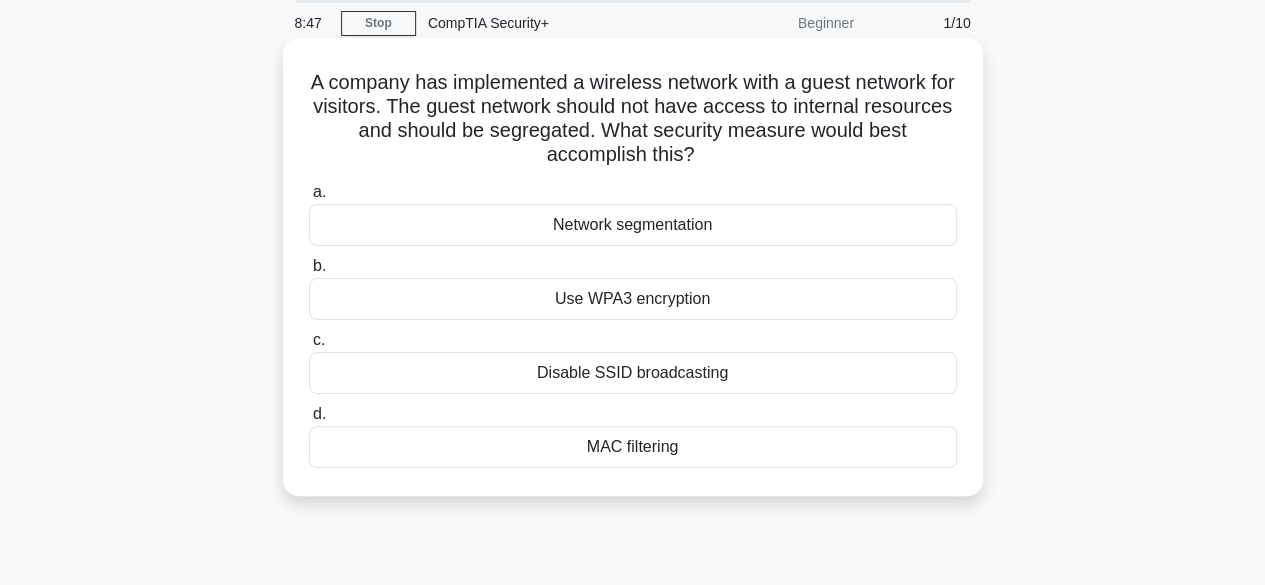click on "Network segmentation" at bounding box center (633, 225) 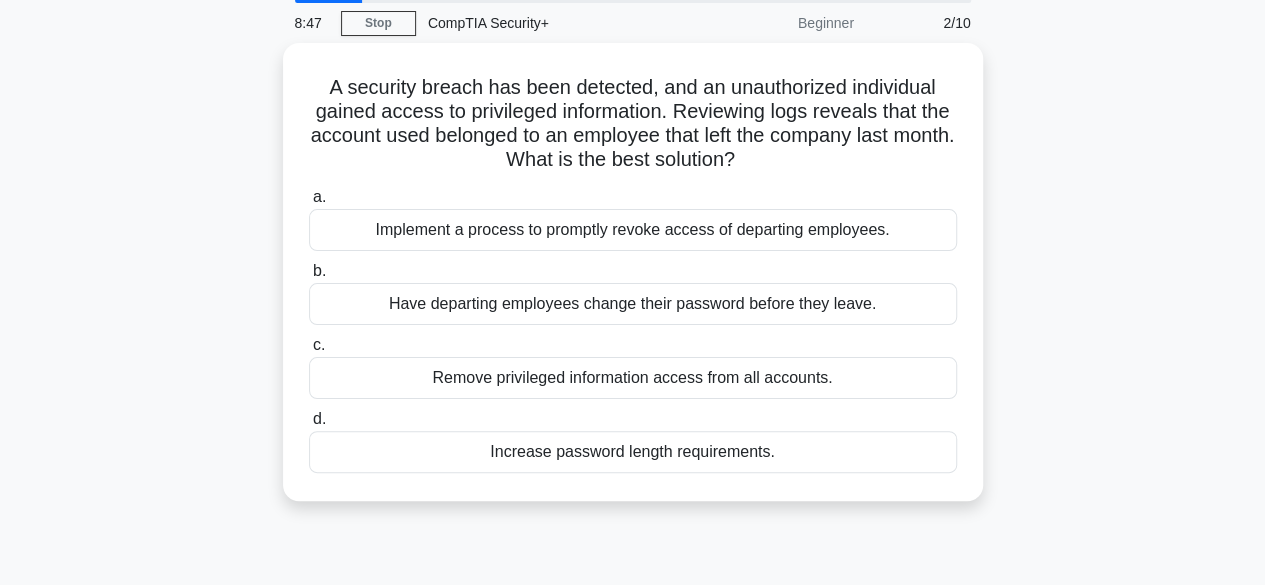scroll, scrollTop: 0, scrollLeft: 0, axis: both 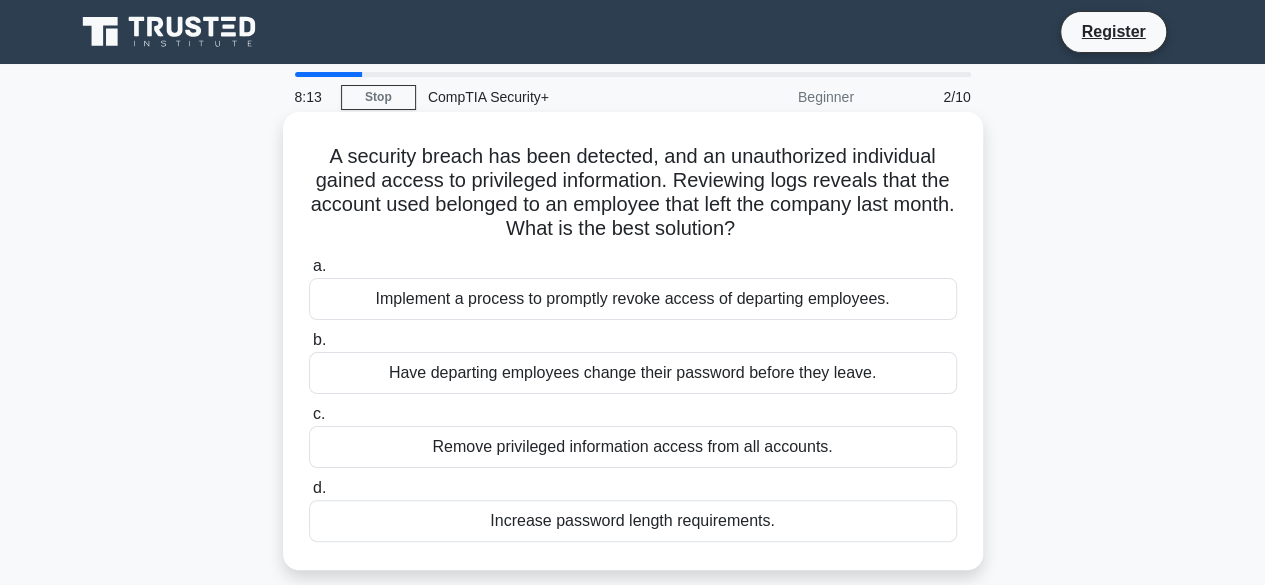 click on "Implement a process to promptly revoke access of departing employees." at bounding box center [633, 299] 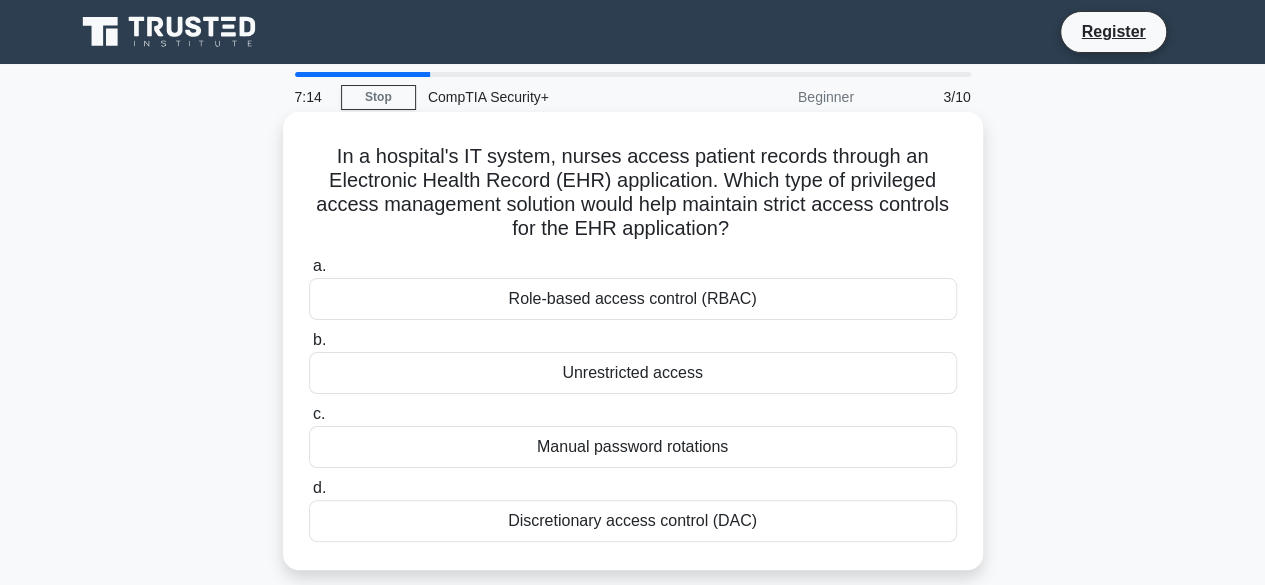 click on "Role-based access control (RBAC)" at bounding box center [633, 299] 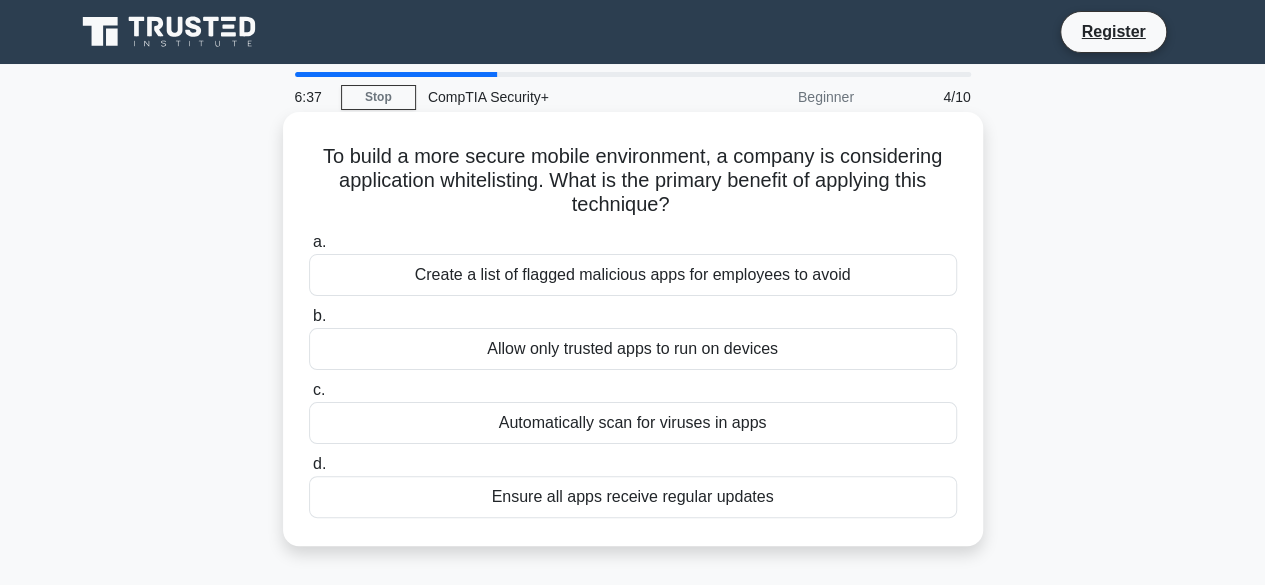 click on "Allow only trusted apps to run on devices" at bounding box center [633, 349] 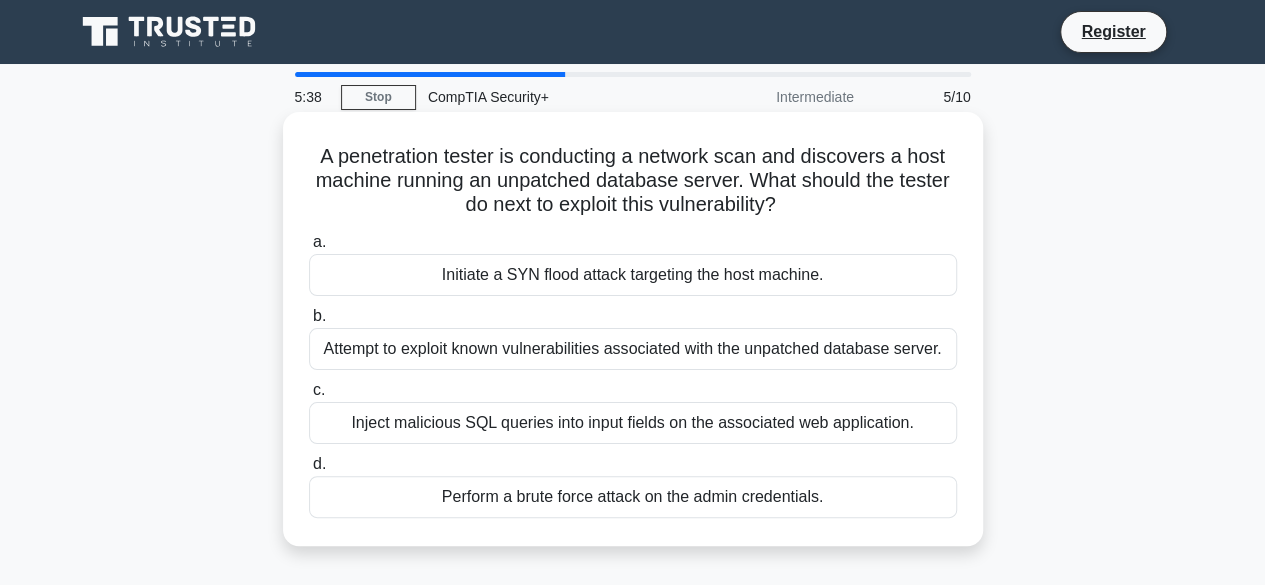 click on "Attempt to exploit known vulnerabilities associated with the unpatched database server." at bounding box center [633, 349] 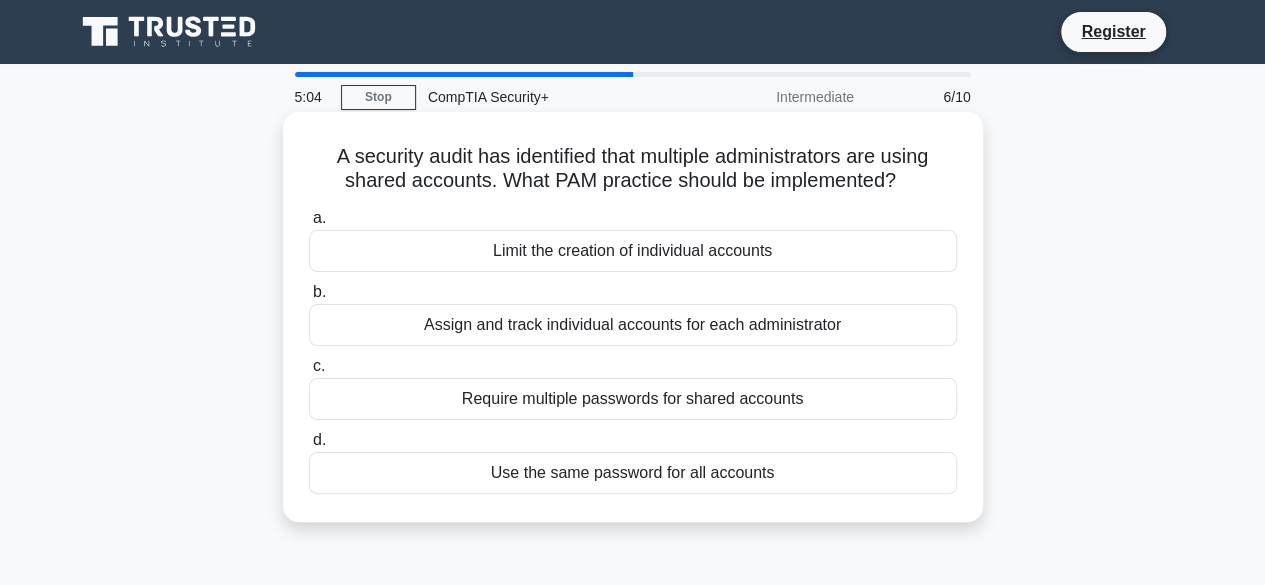 click on "Assign and track individual accounts for each administrator" at bounding box center [633, 325] 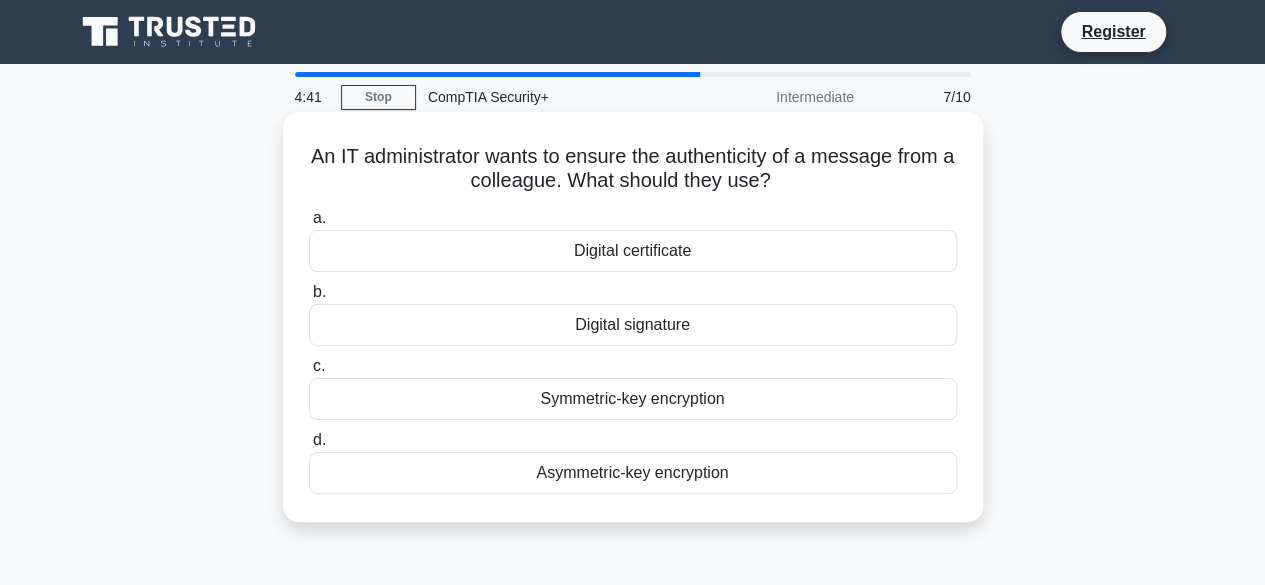 click on "Digital signature" at bounding box center (633, 325) 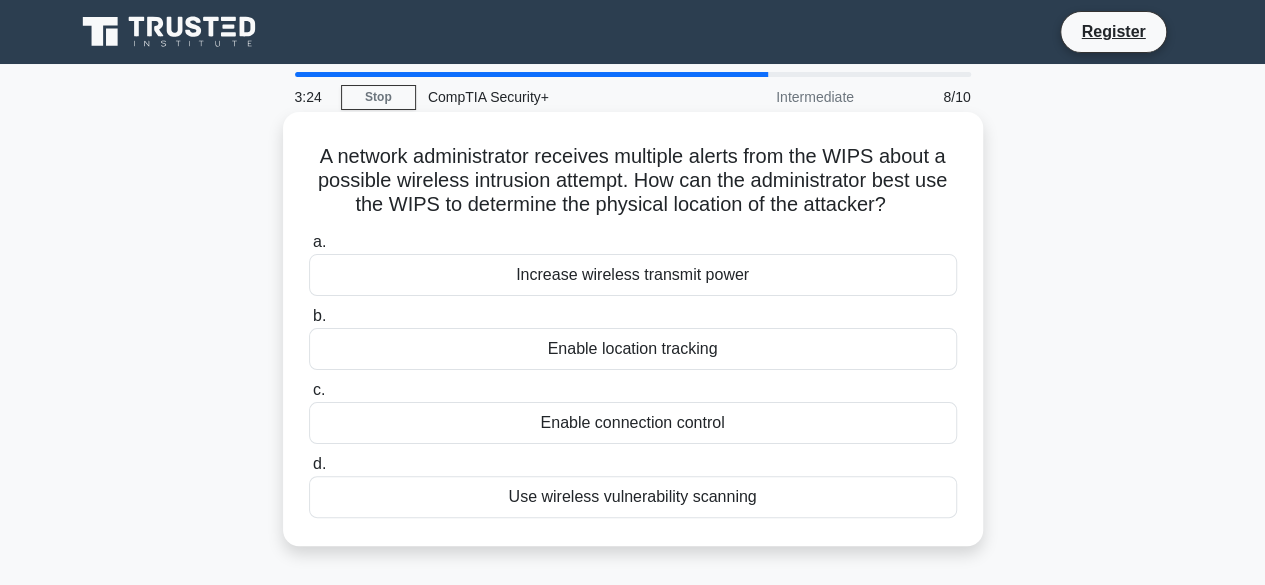 click on "Enable location tracking" at bounding box center (633, 349) 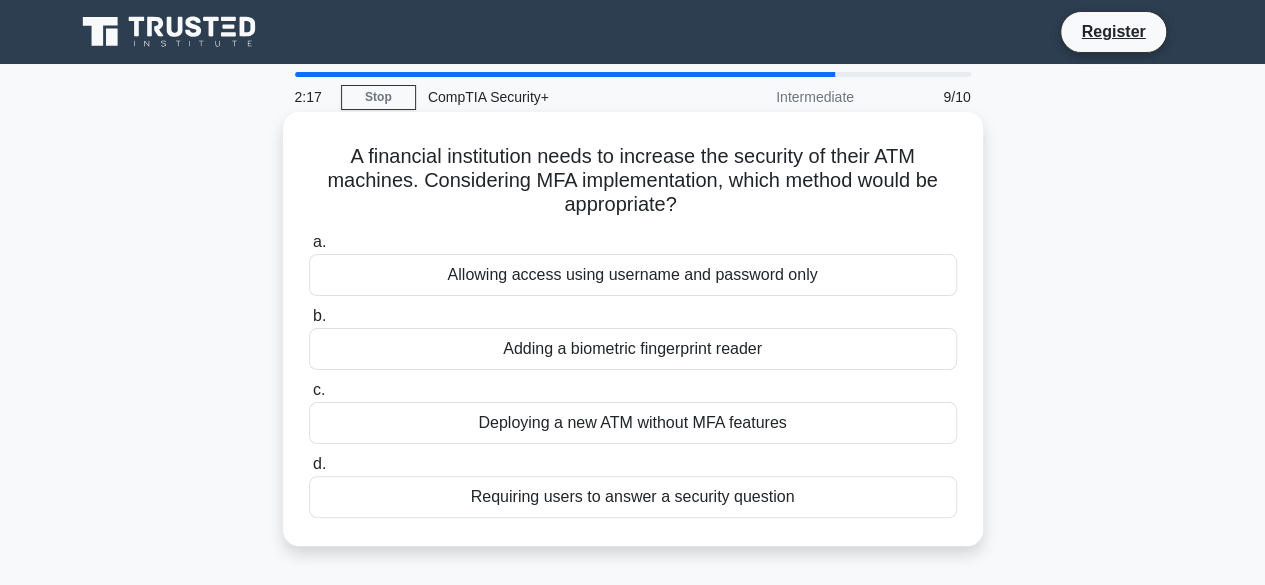 click on "Adding a biometric fingerprint reader" at bounding box center (633, 349) 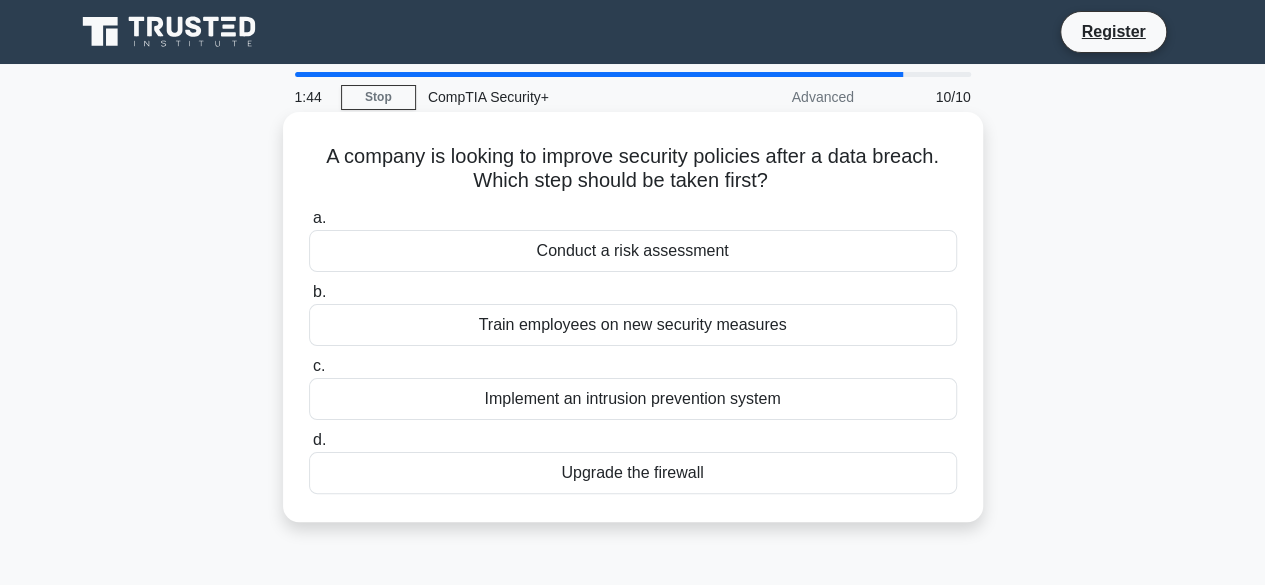 click on "Conduct a risk assessment" at bounding box center [633, 251] 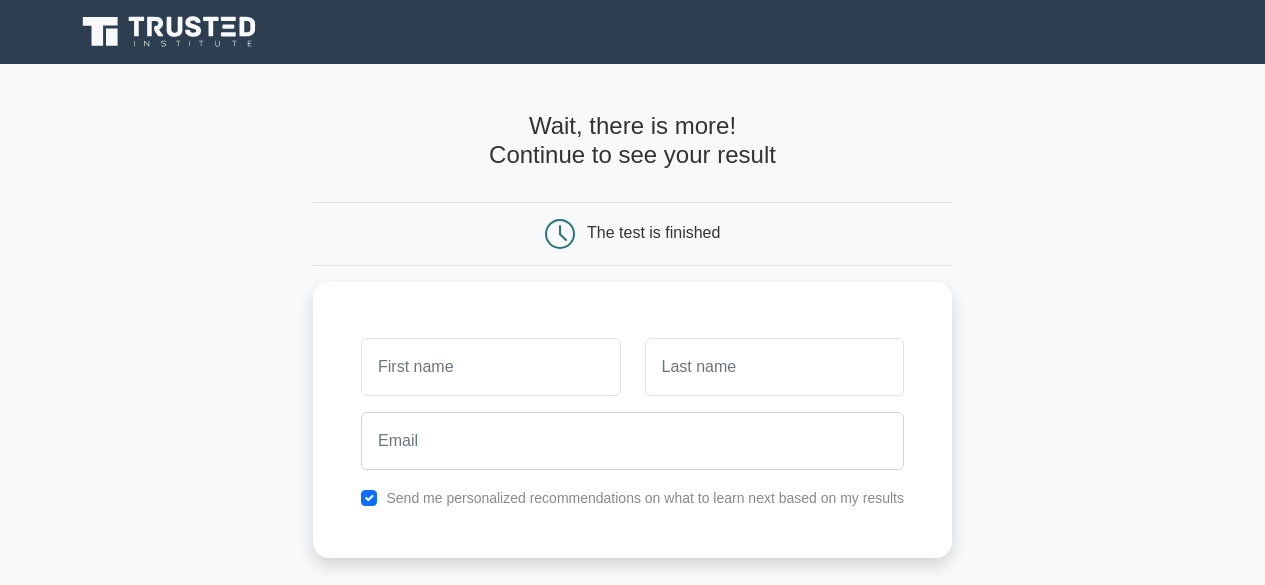 scroll, scrollTop: 0, scrollLeft: 0, axis: both 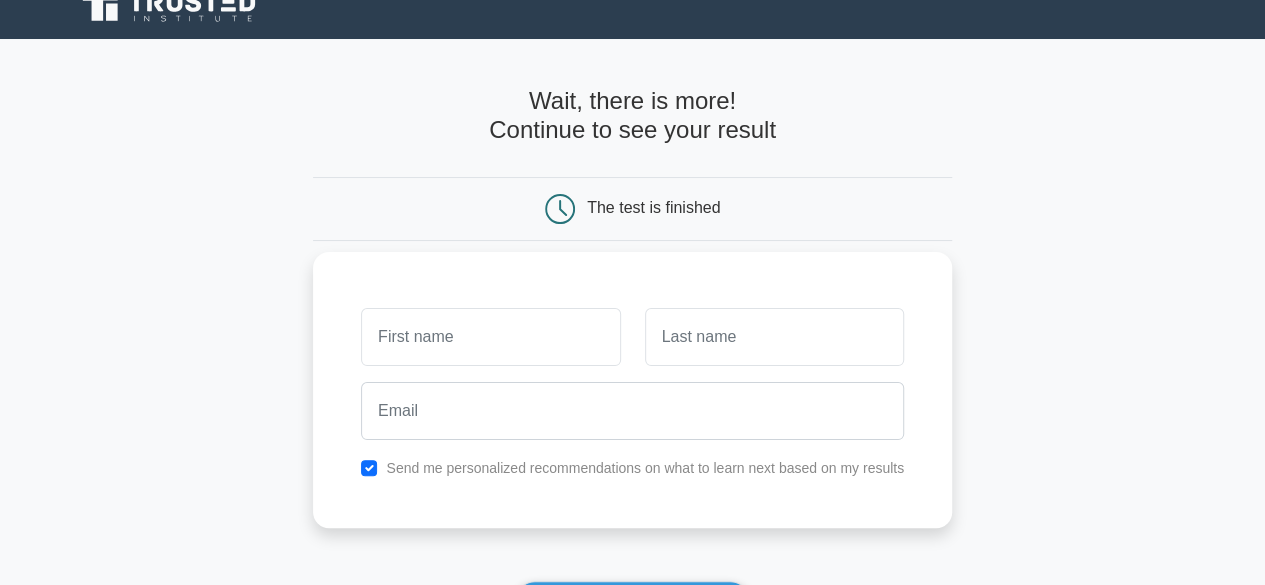 click at bounding box center (490, 337) 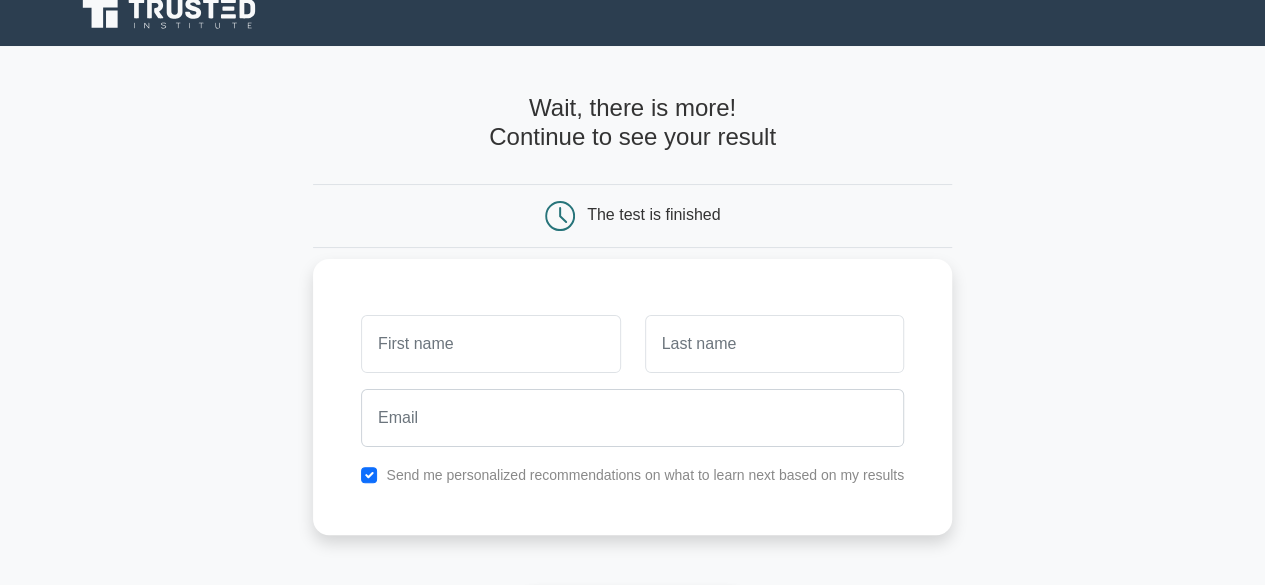 scroll, scrollTop: 20, scrollLeft: 0, axis: vertical 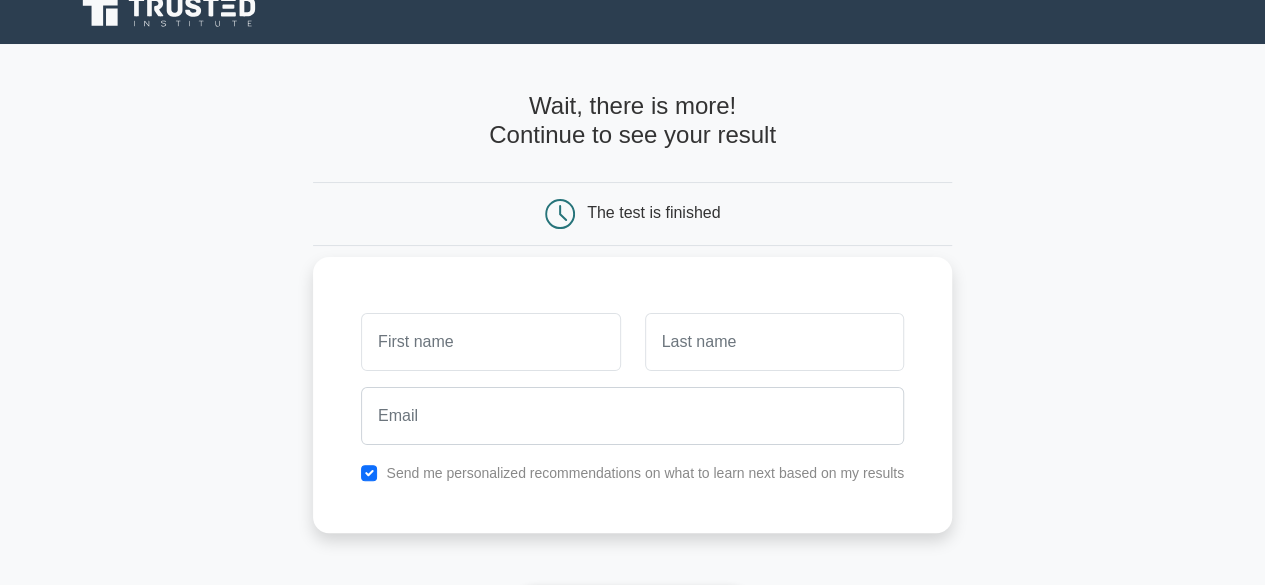 click at bounding box center (490, 342) 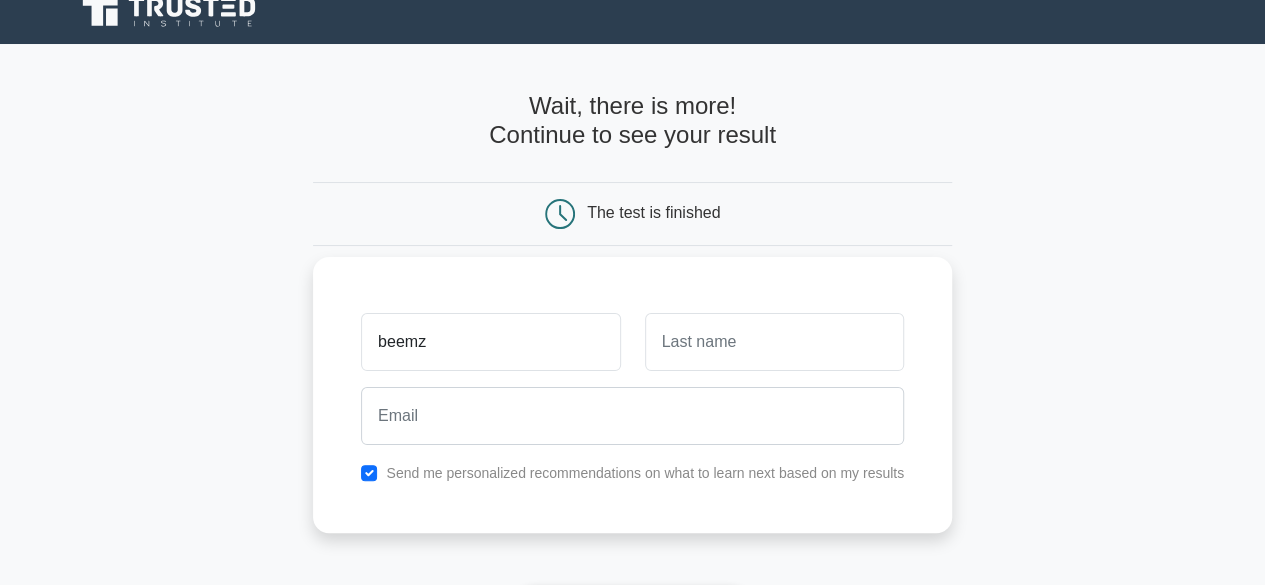type on "beemz" 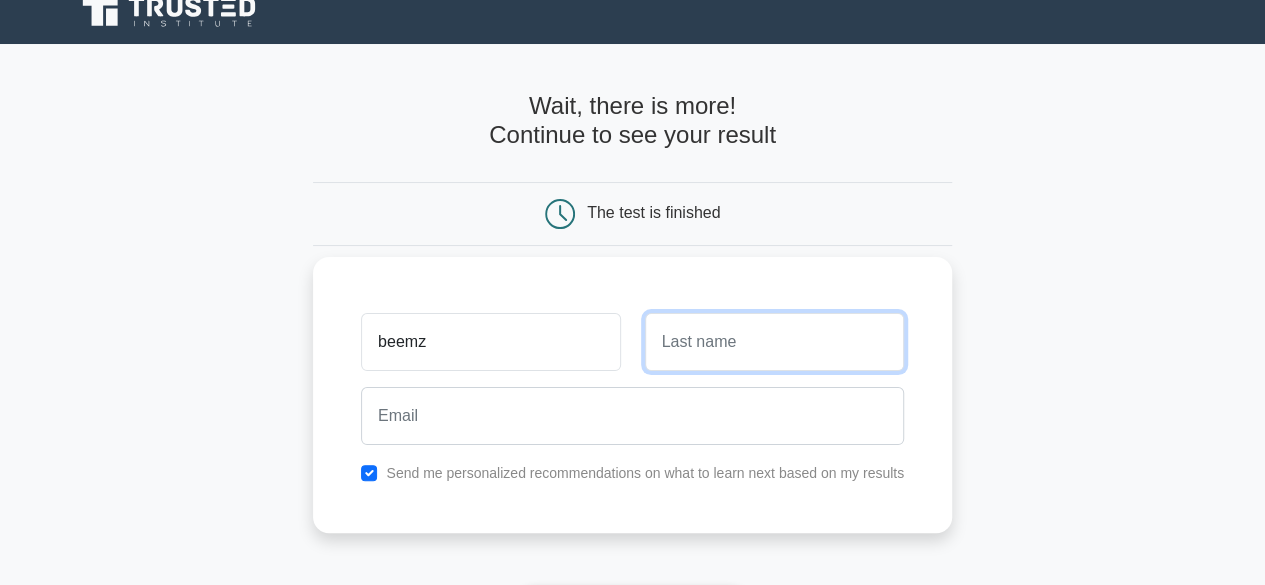 click at bounding box center [774, 342] 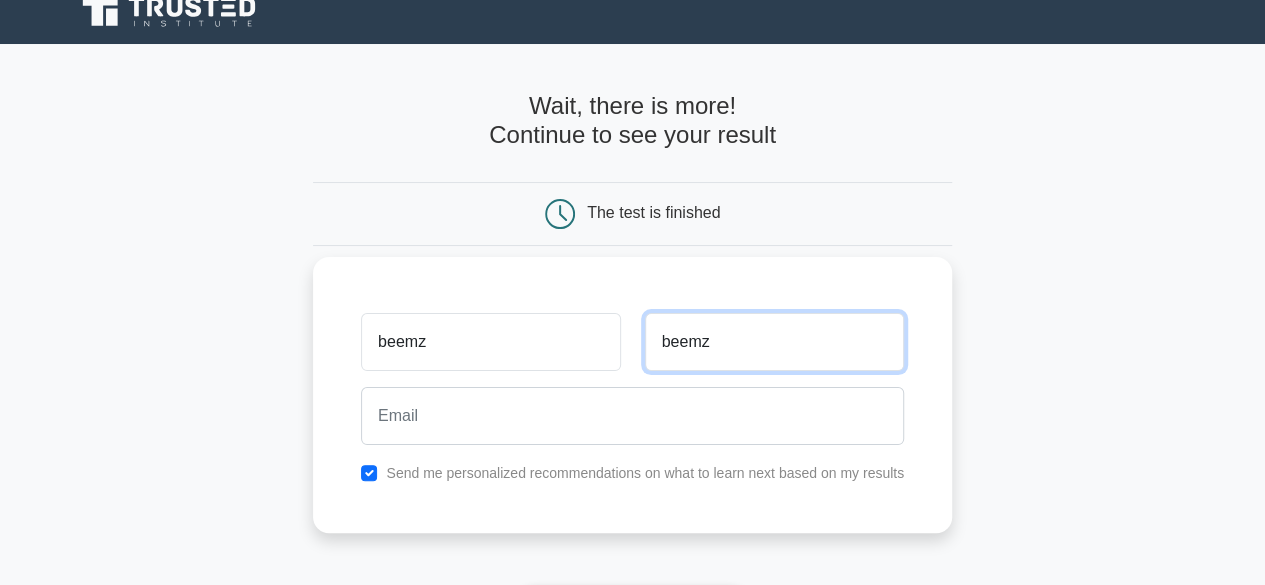 type on "beemz" 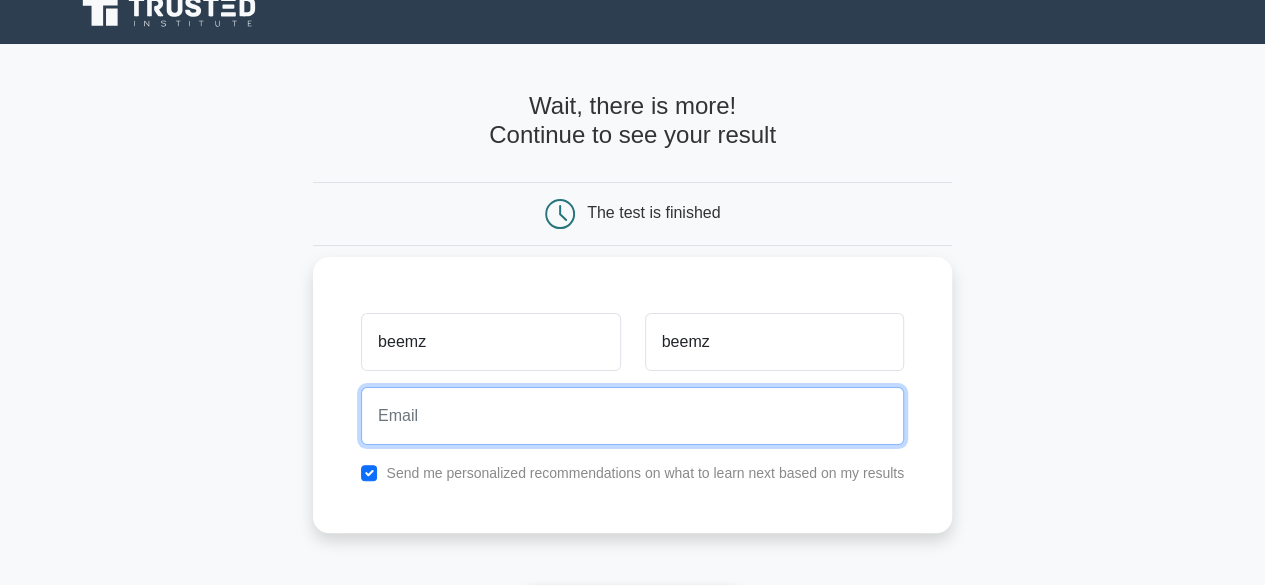 click at bounding box center [632, 416] 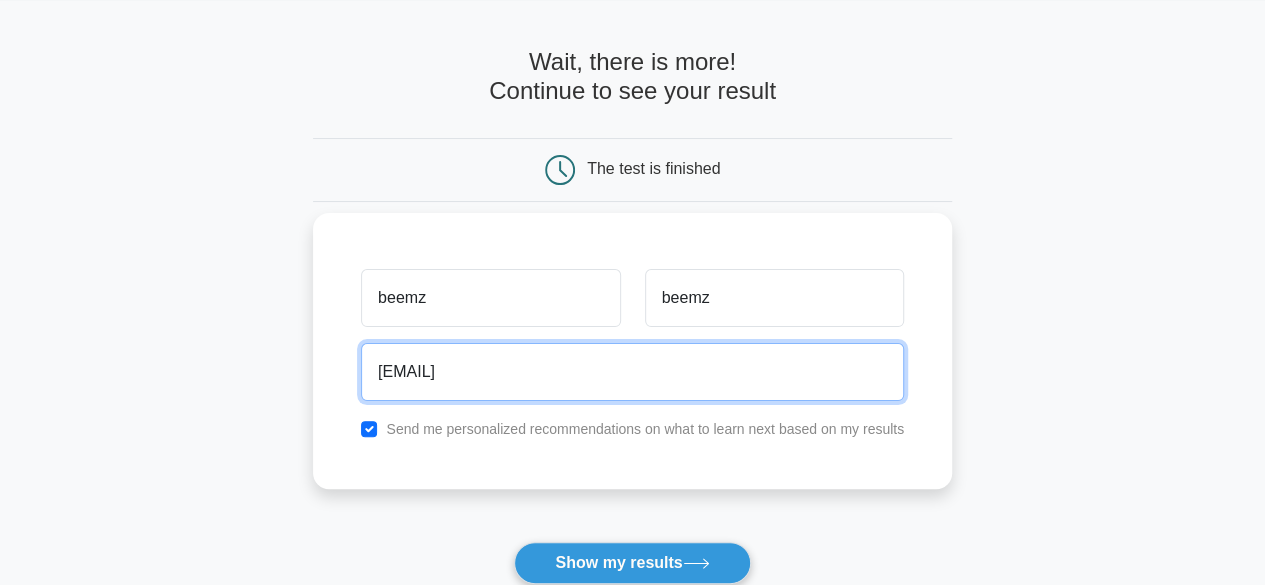 scroll, scrollTop: 87, scrollLeft: 0, axis: vertical 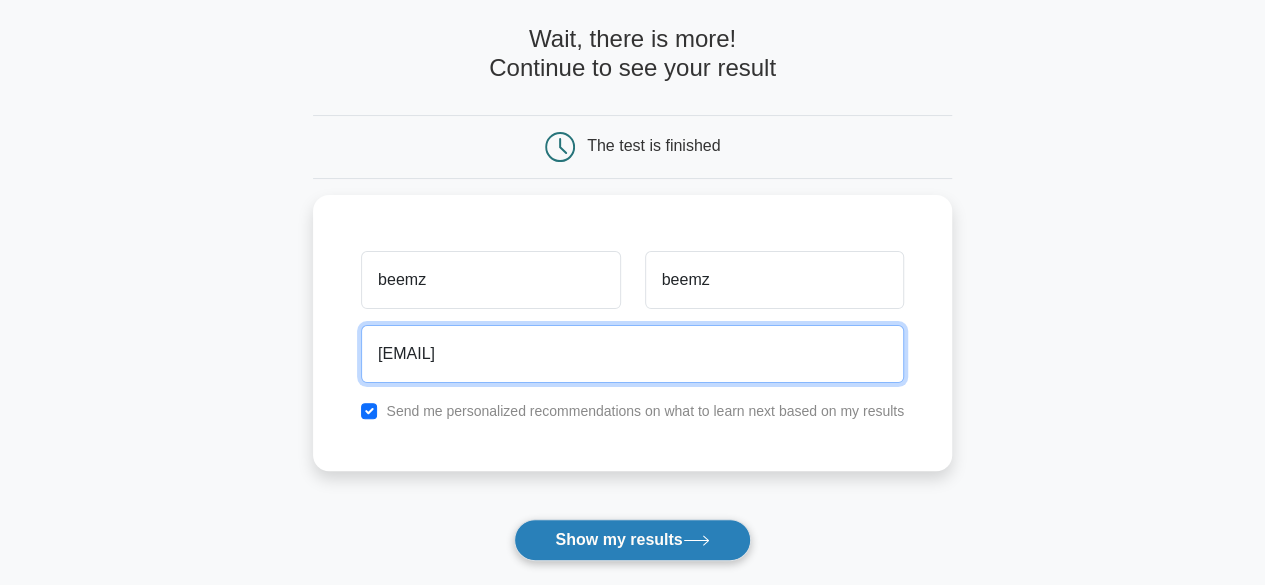 type on "florenceadebimpe.com@gmail.com" 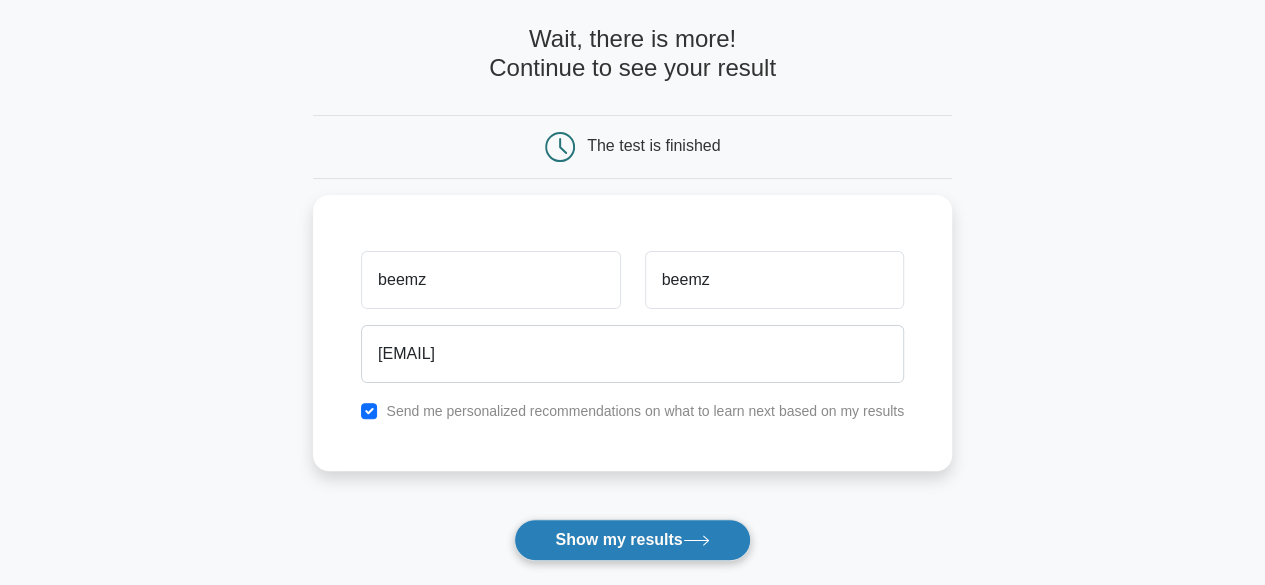 click on "Show my results" at bounding box center [632, 540] 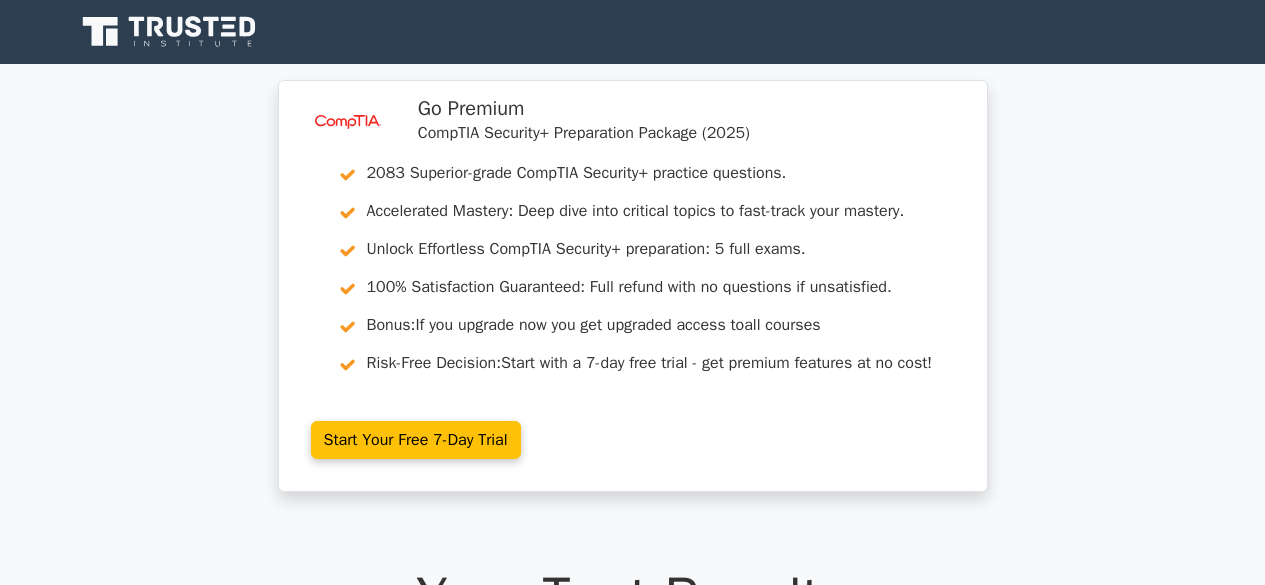 scroll, scrollTop: 0, scrollLeft: 0, axis: both 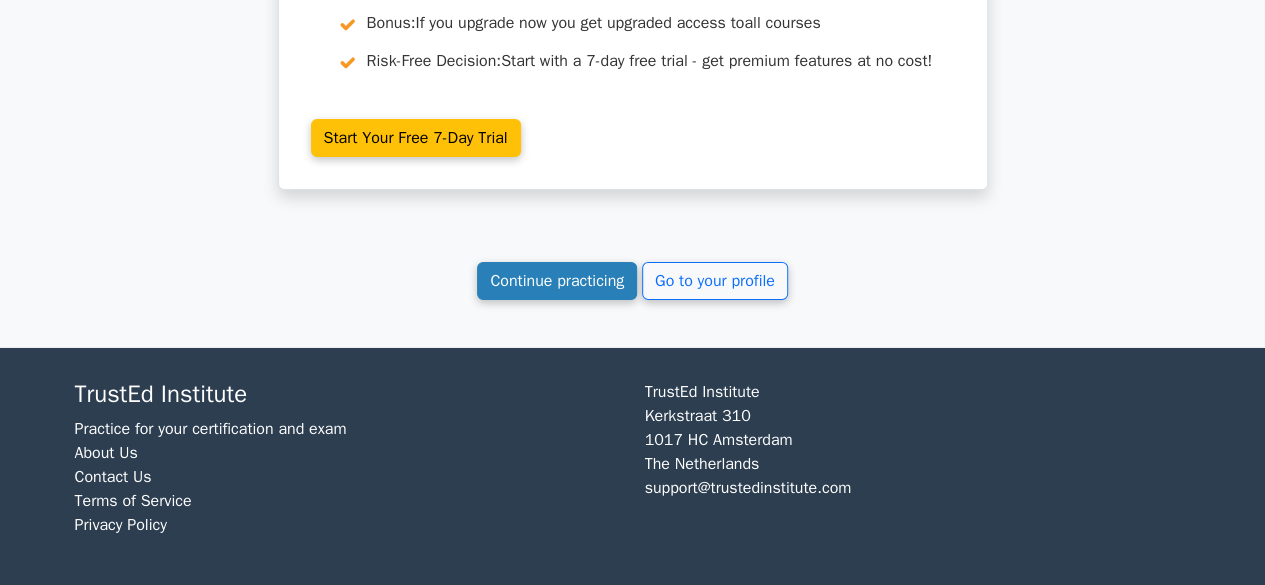click on "Continue practicing" at bounding box center [557, 281] 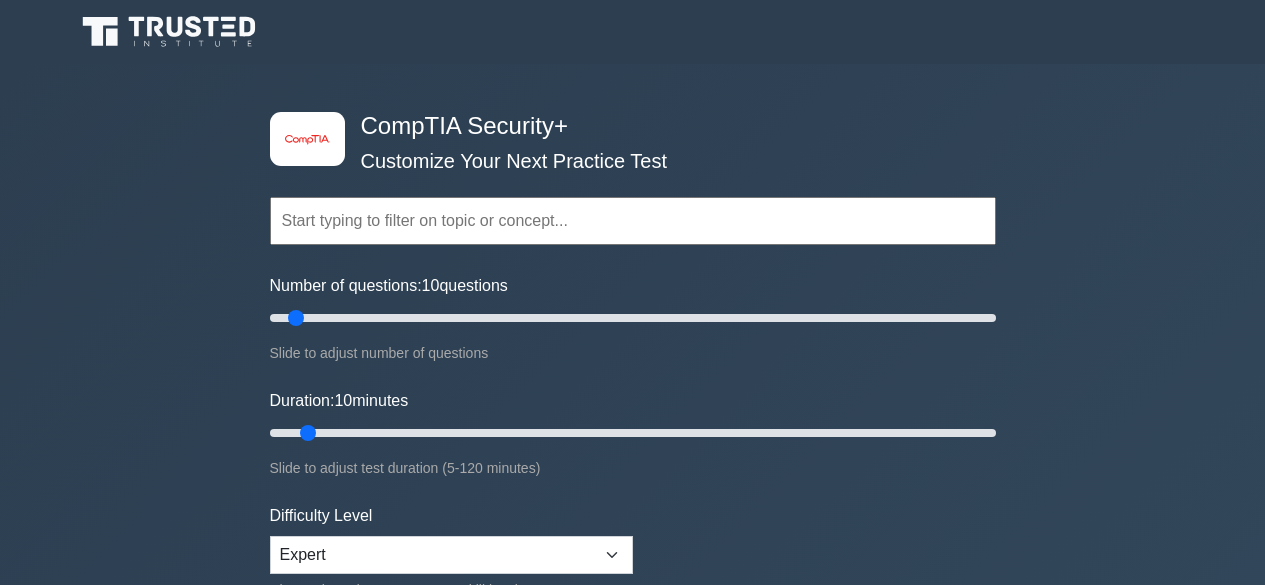scroll, scrollTop: 0, scrollLeft: 0, axis: both 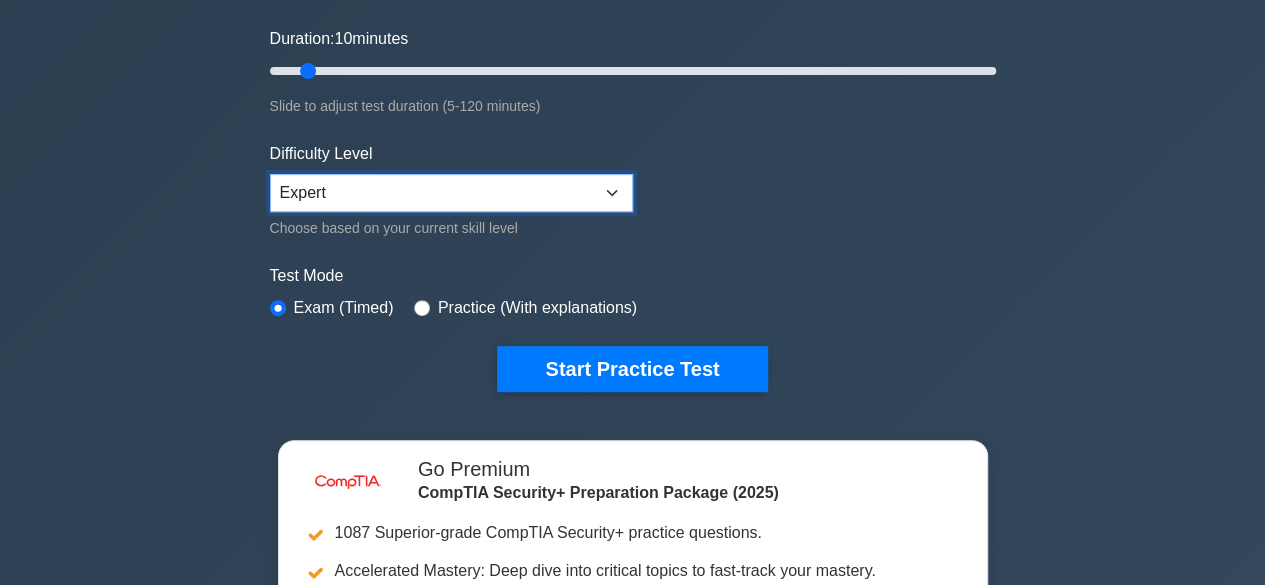 click on "Beginner
Intermediate
Expert" at bounding box center [451, 193] 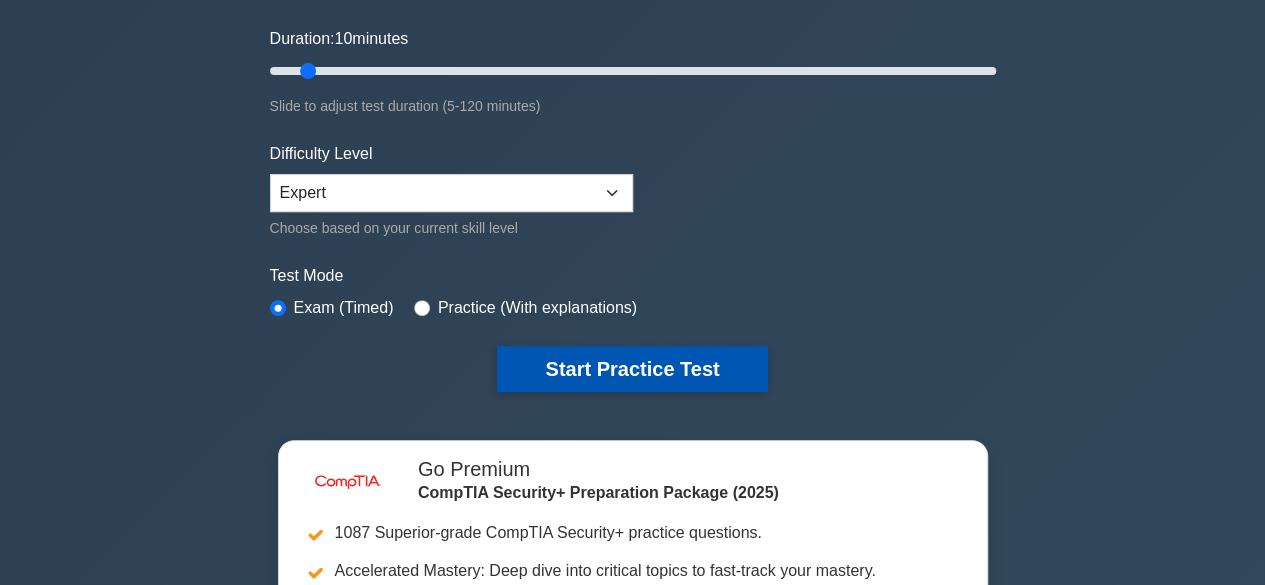 click on "Start Practice Test" at bounding box center (632, 369) 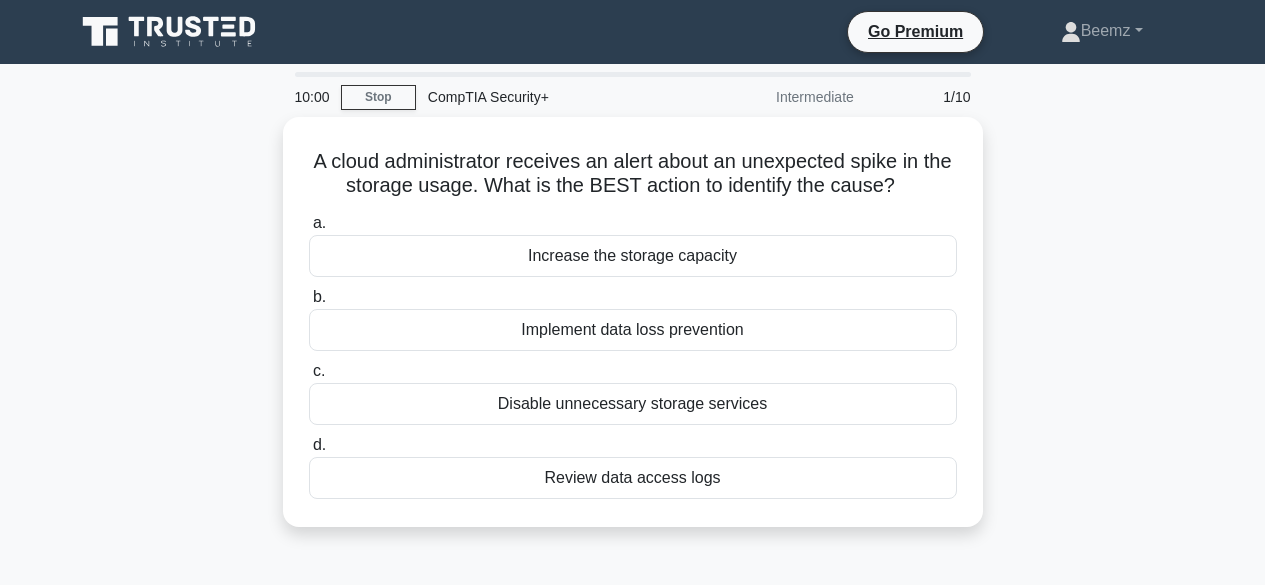 scroll, scrollTop: 0, scrollLeft: 0, axis: both 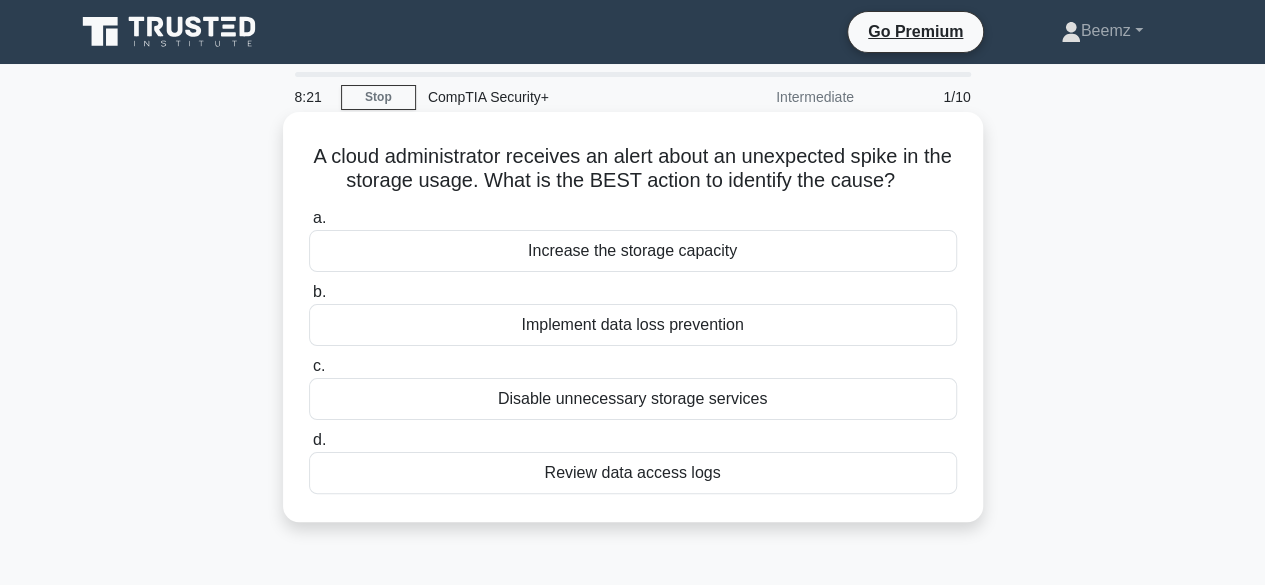 click on "Review data access logs" at bounding box center [633, 473] 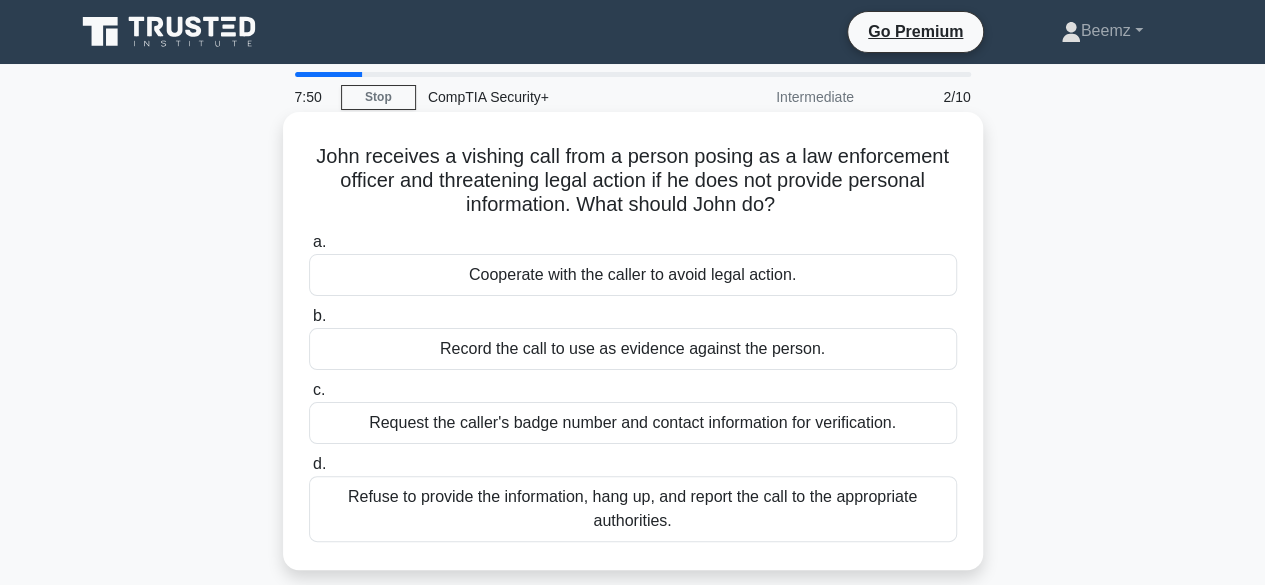 click on "Refuse to provide the information, hang up, and report the call to the appropriate authorities." at bounding box center (633, 509) 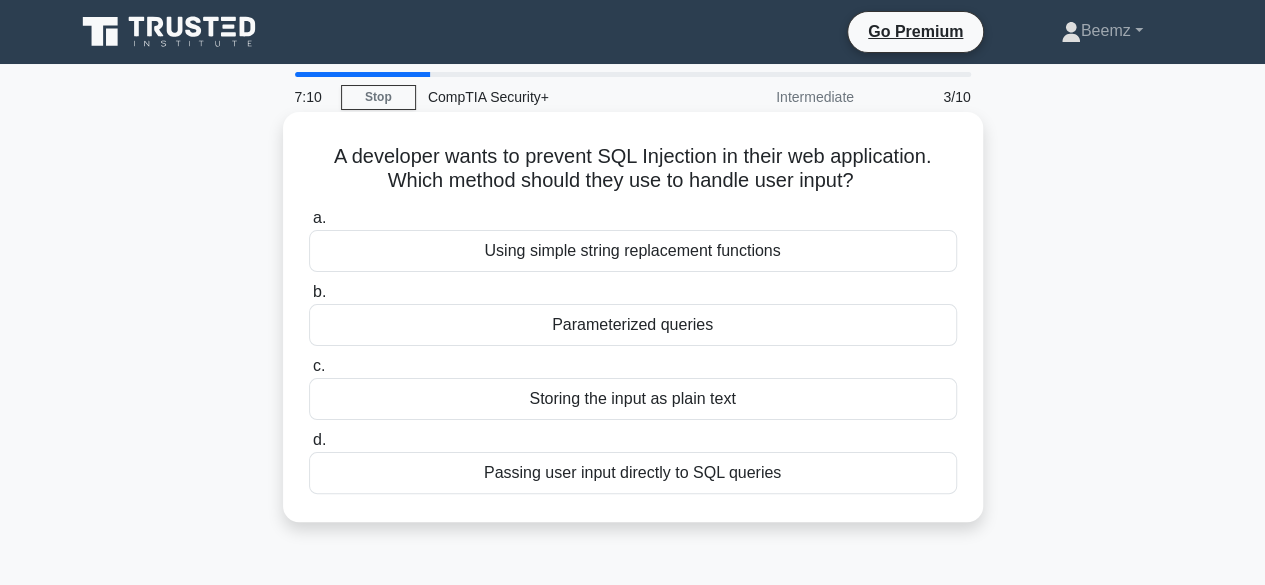 click on "Parameterized queries" at bounding box center [633, 325] 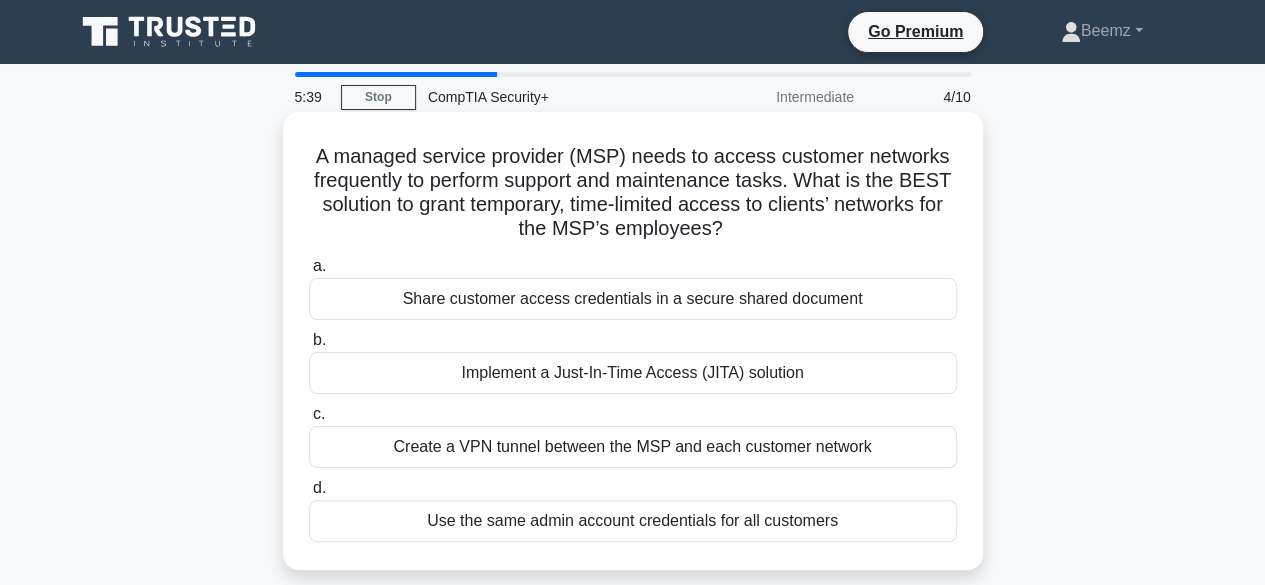 click on "Create a VPN tunnel between the MSP and each customer network" at bounding box center [633, 447] 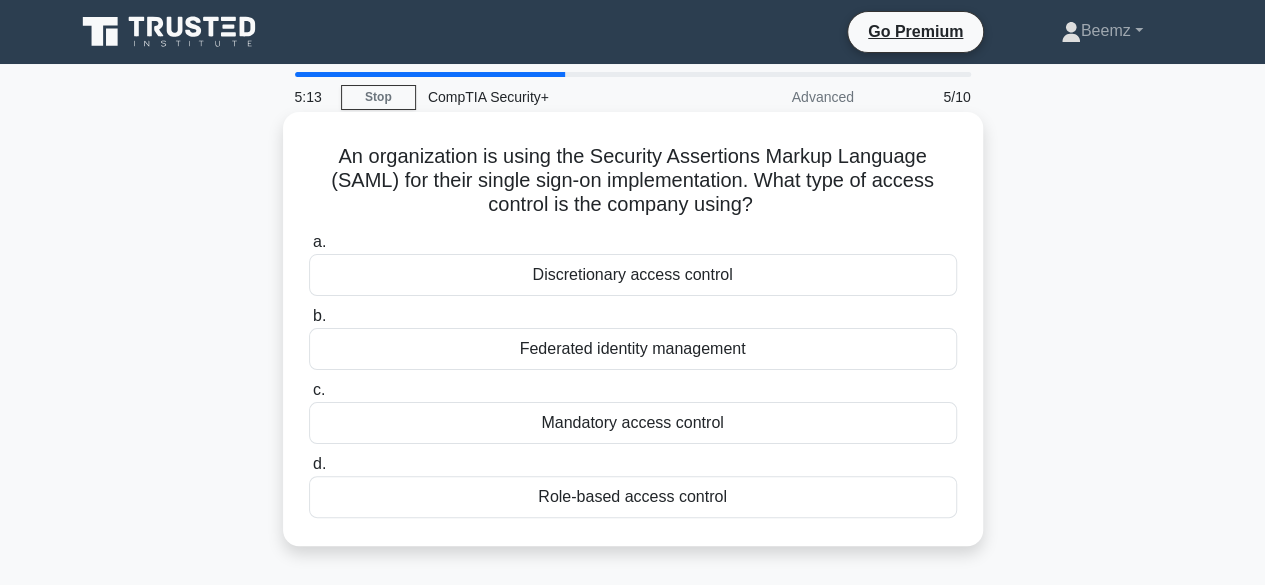 click on "Federated identity management" at bounding box center (633, 349) 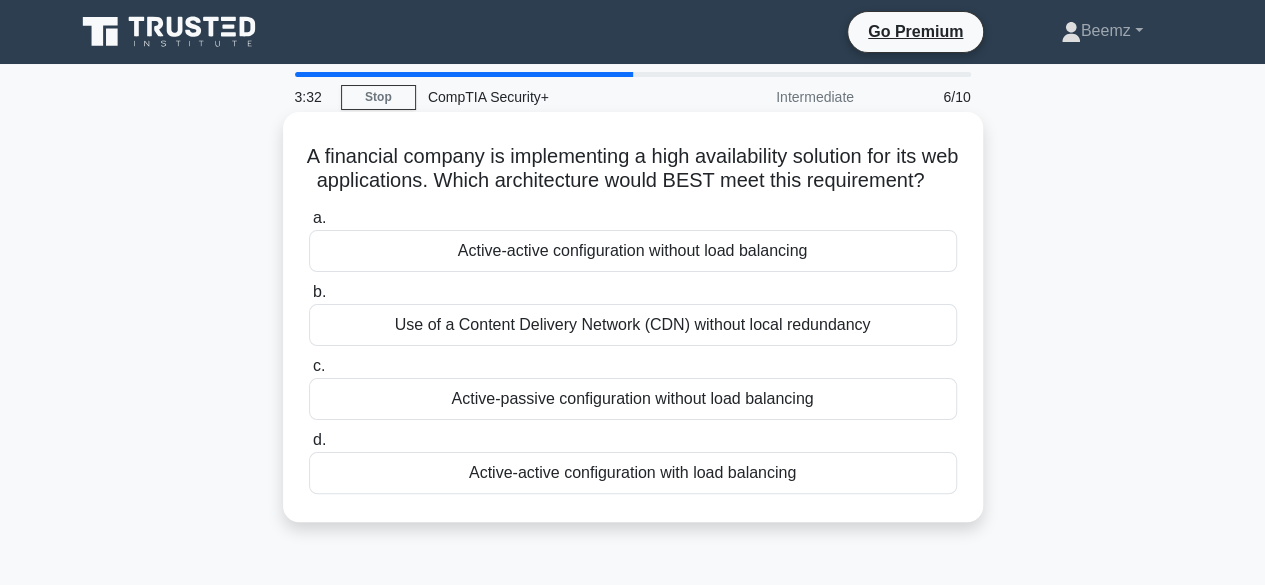 click on "Active-active configuration with load balancing" at bounding box center [633, 473] 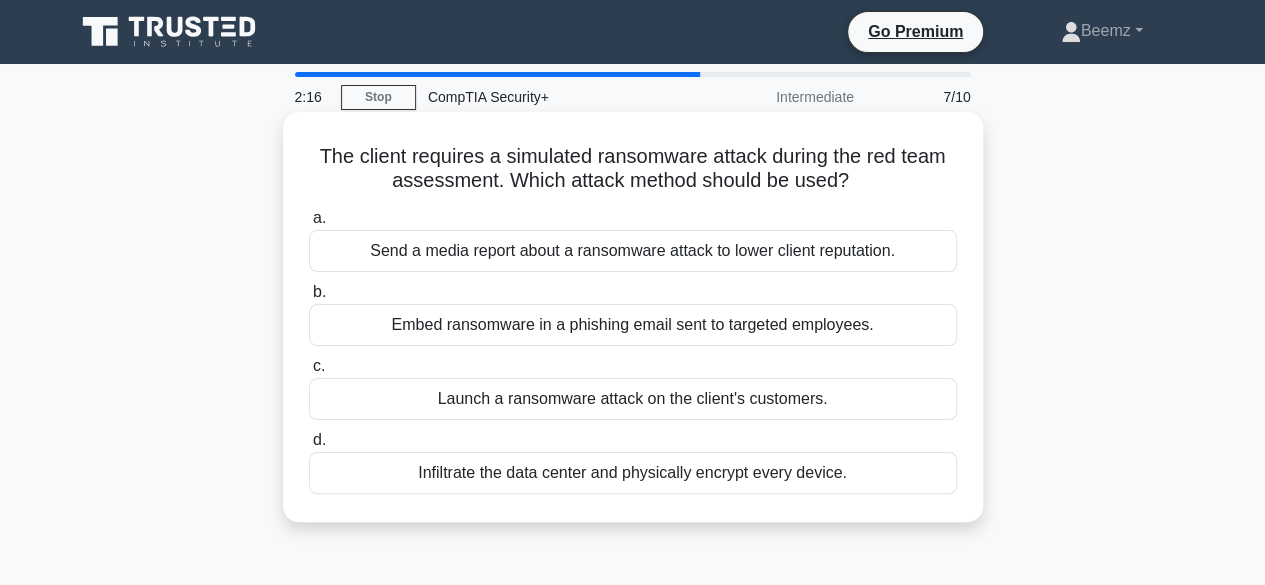 drag, startPoint x: 616, startPoint y: 491, endPoint x: 616, endPoint y: 480, distance: 11 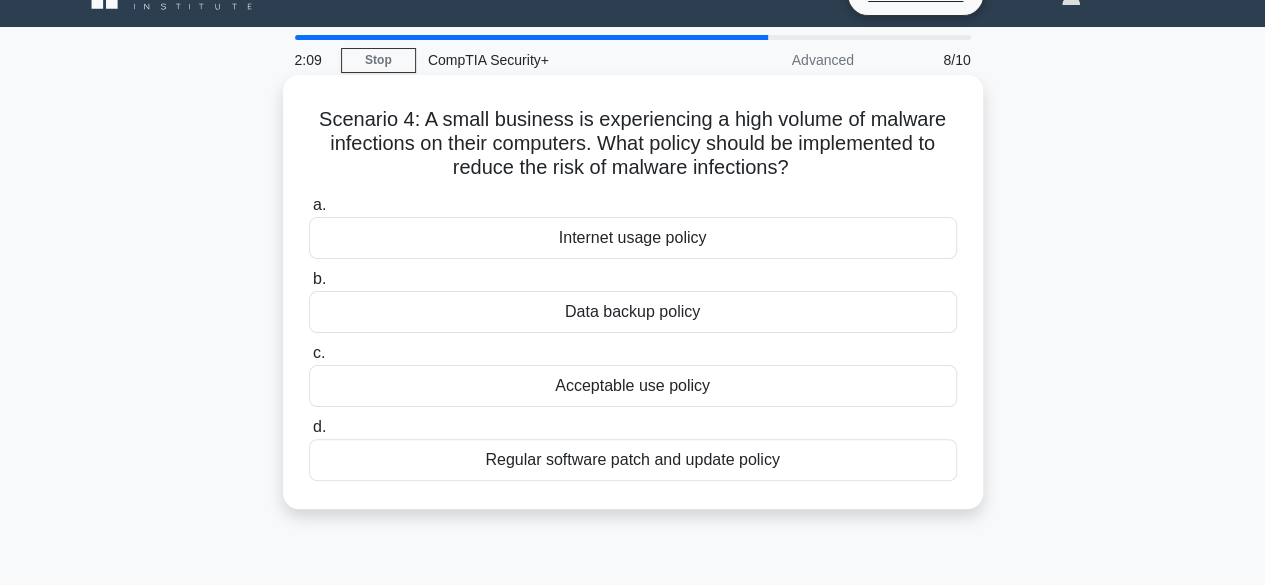 scroll, scrollTop: 0, scrollLeft: 0, axis: both 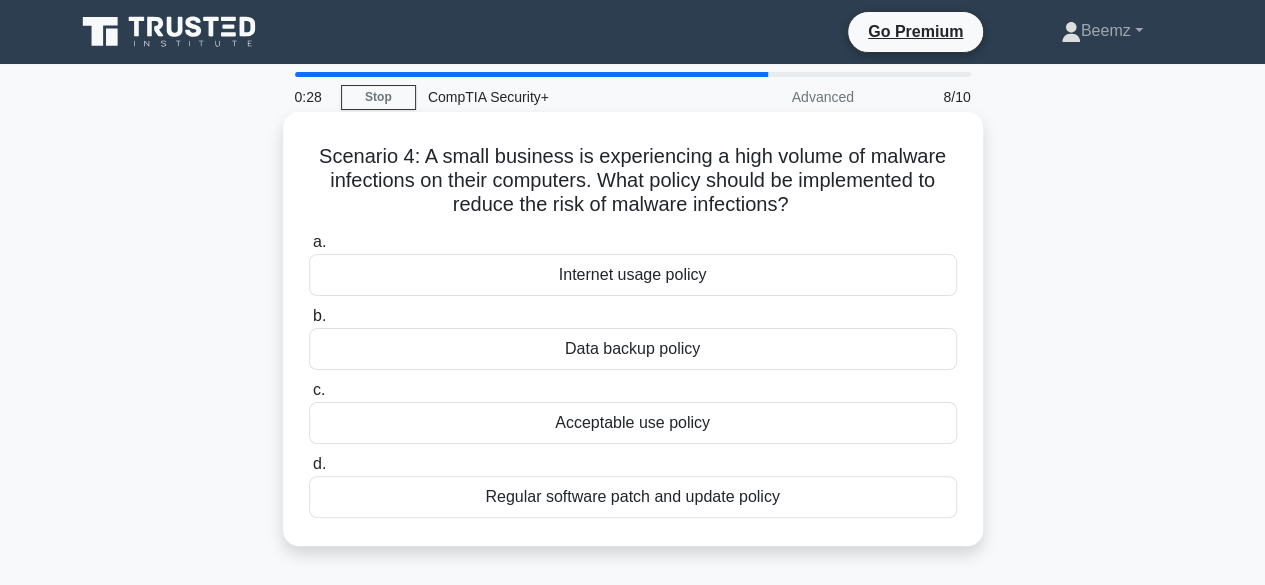 click on "Regular software patch and update policy" at bounding box center (633, 497) 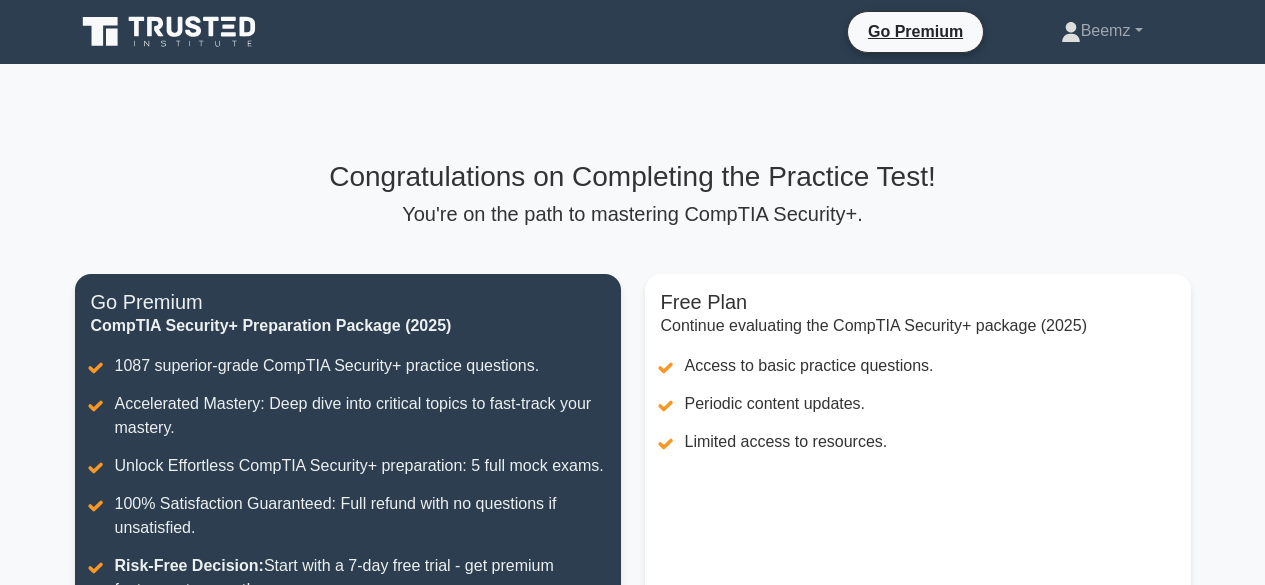 scroll, scrollTop: 0, scrollLeft: 0, axis: both 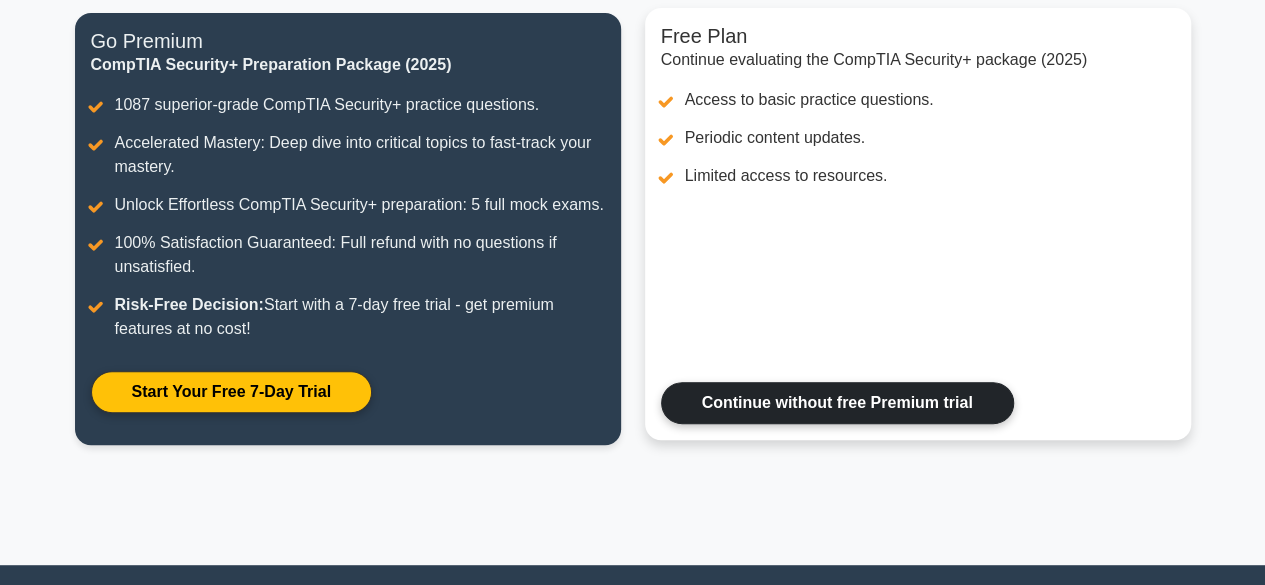 click on "Continue without free Premium trial" at bounding box center [837, 403] 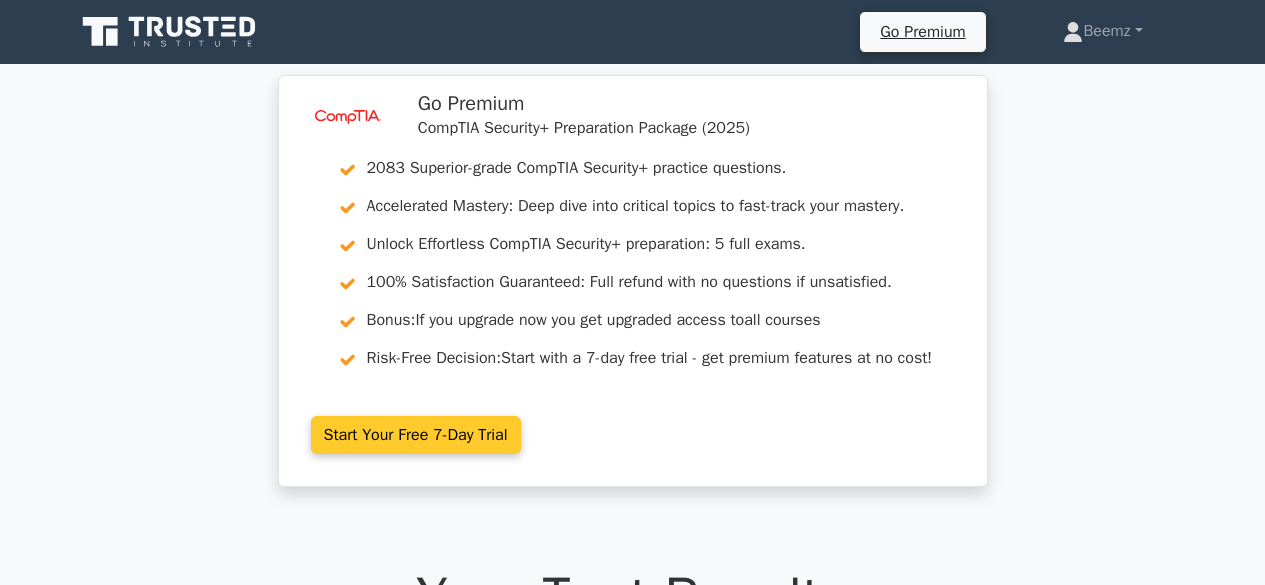scroll, scrollTop: 0, scrollLeft: 0, axis: both 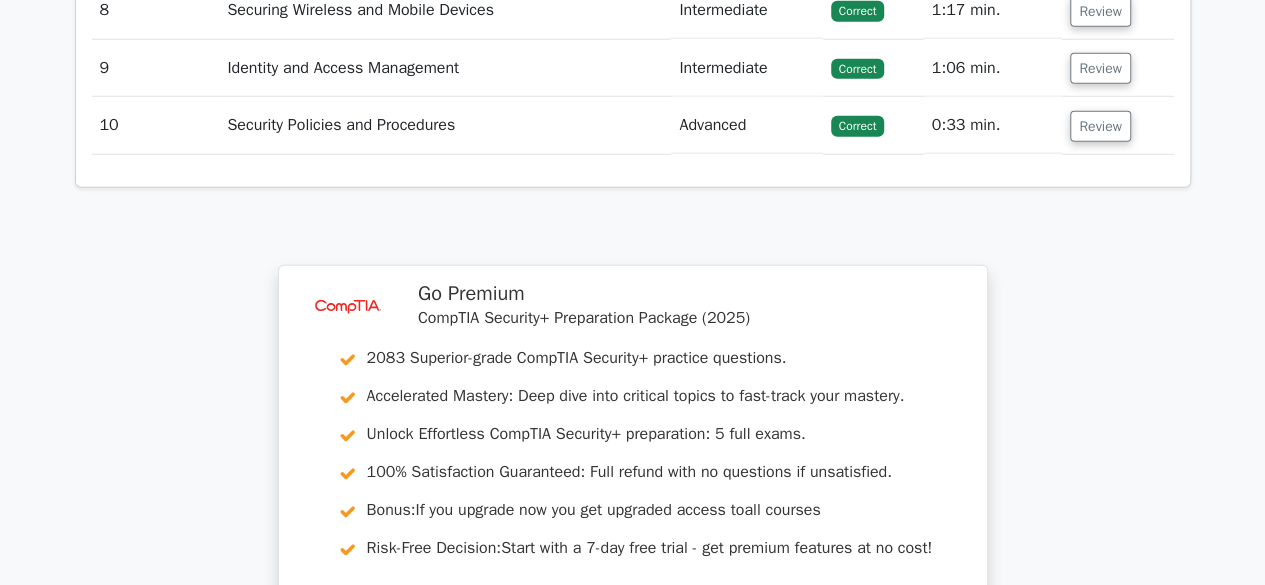 click on "Security Policies and Procedures" at bounding box center (445, 125) 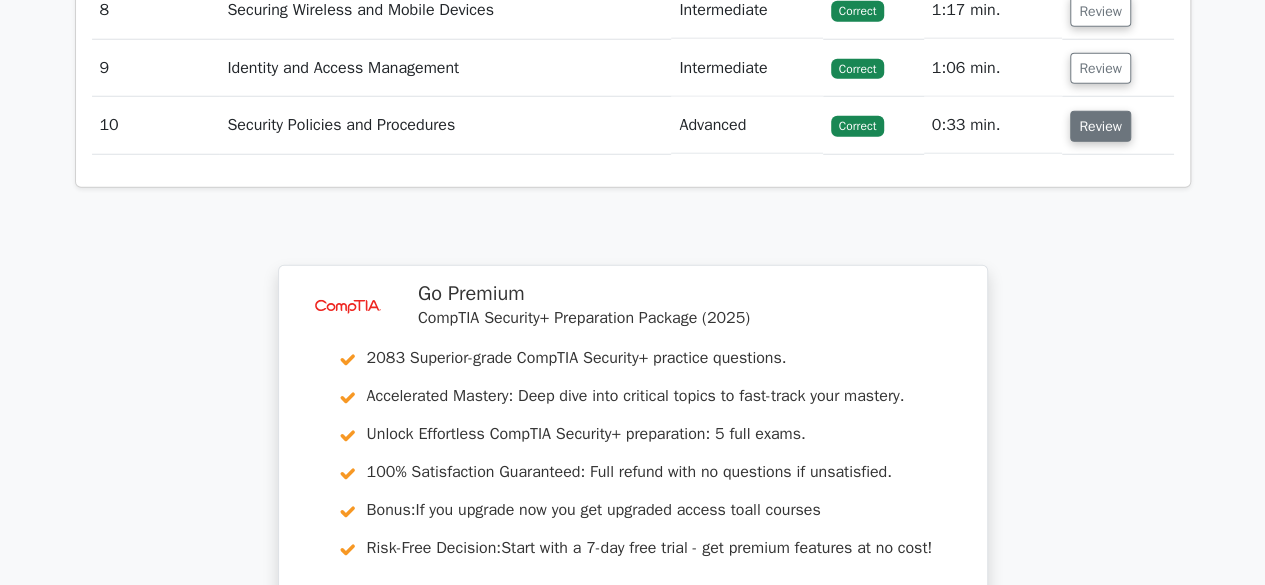 click on "Review" at bounding box center [1100, 126] 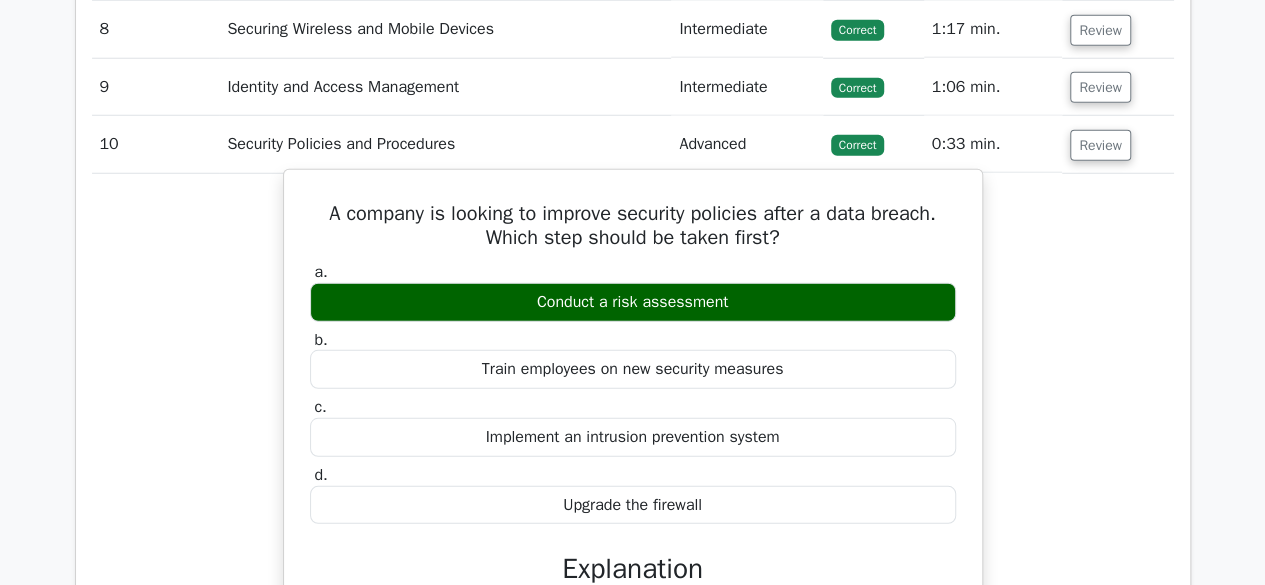 scroll, scrollTop: 2674, scrollLeft: 0, axis: vertical 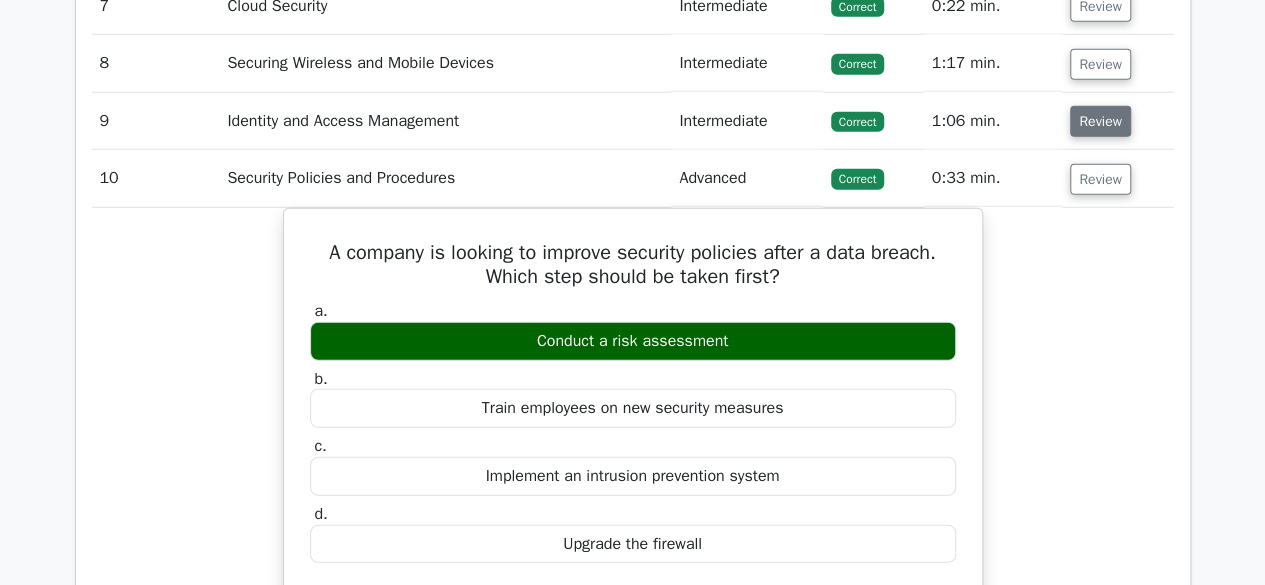 click on "Review" at bounding box center (1100, 121) 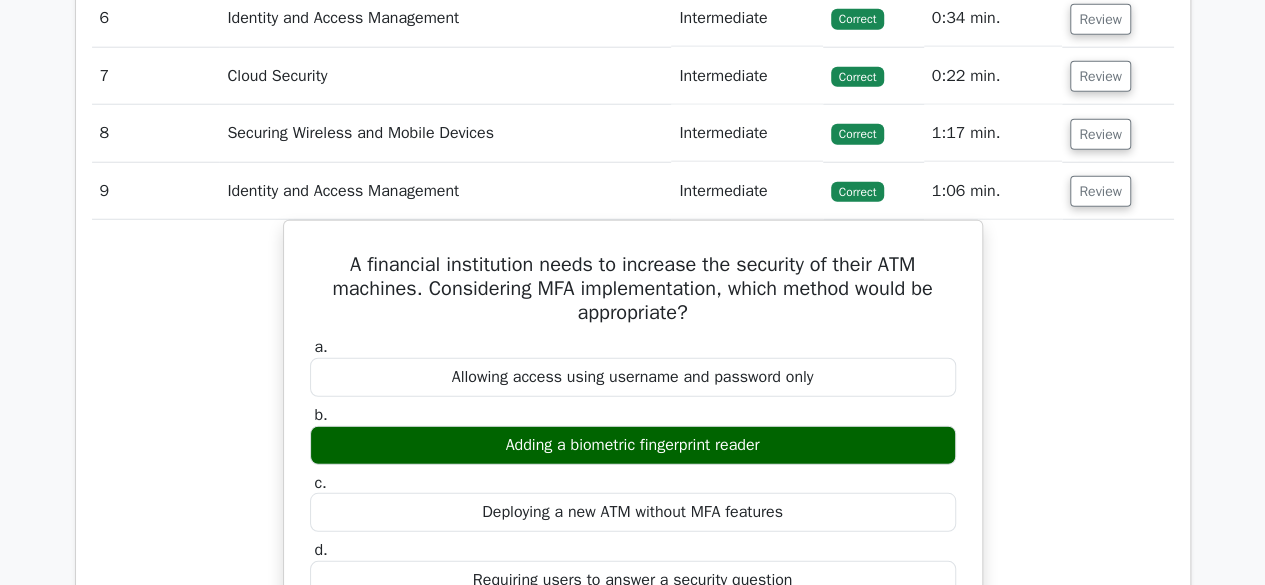 scroll, scrollTop: 2569, scrollLeft: 0, axis: vertical 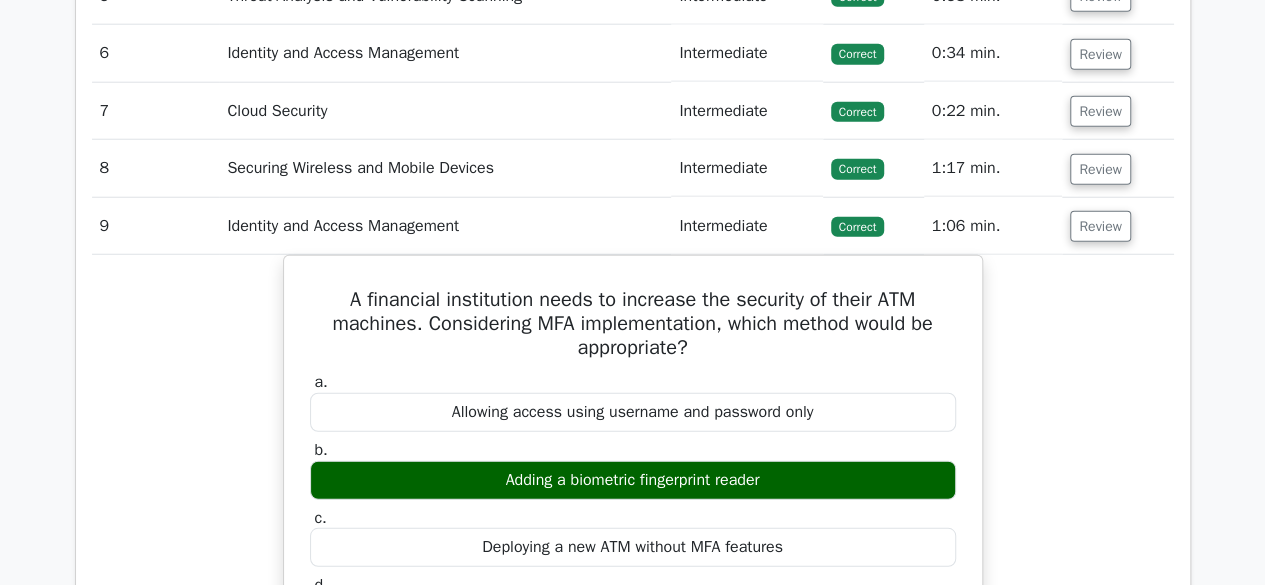 click on "Review" at bounding box center [1100, 111] 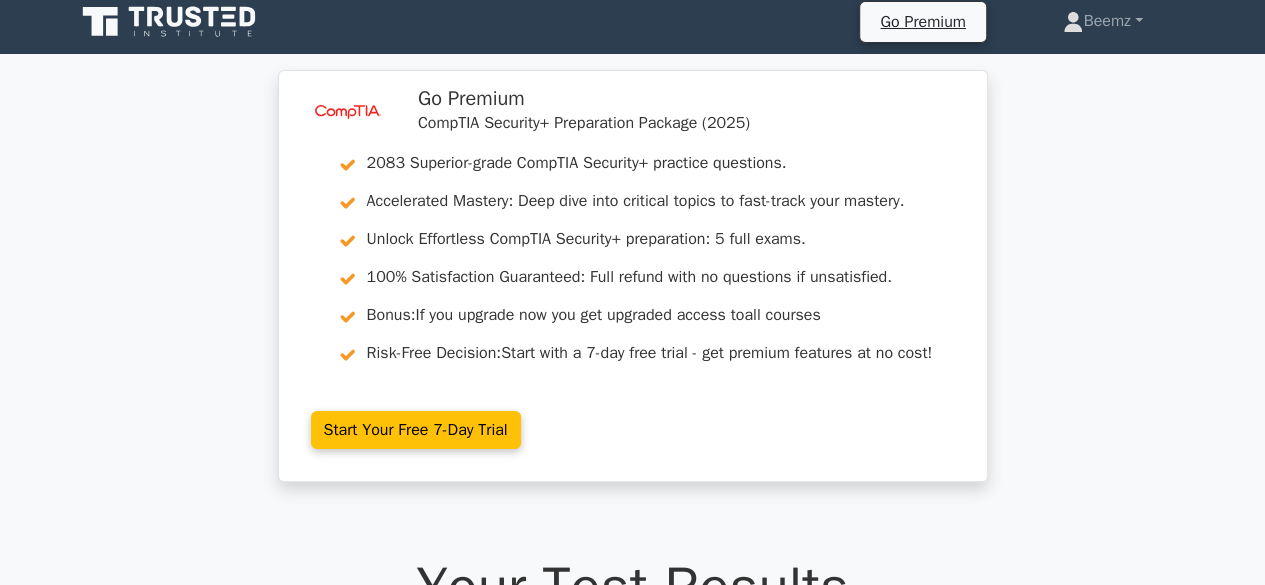 scroll, scrollTop: 0, scrollLeft: 0, axis: both 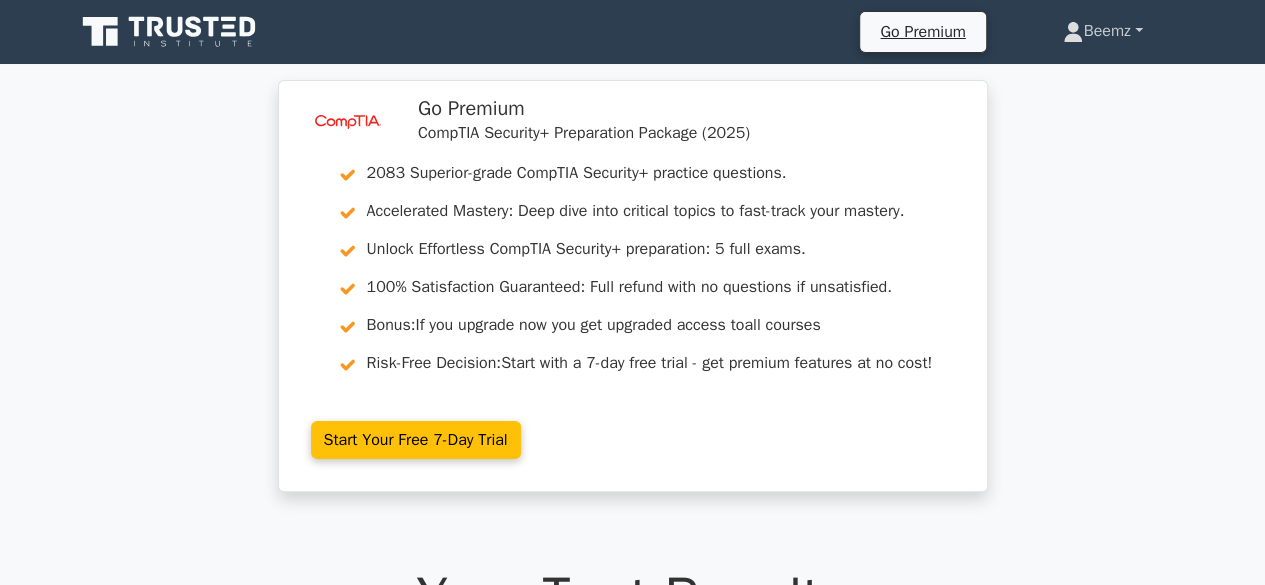 click on "Beemz" at bounding box center (1102, 31) 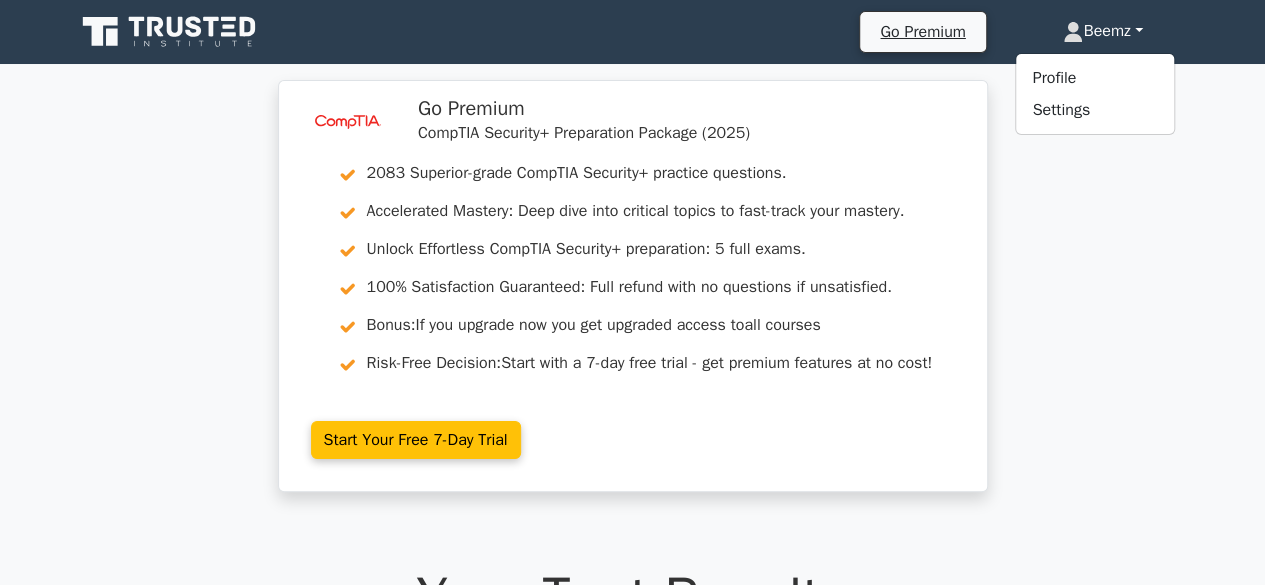 click on "image/svg+xml
Go Premium
CompTIA Security+ Preparation Package (2025)
2083 Superior-grade  CompTIA Security+ practice questions.
Accelerated Mastery: Deep dive into critical topics to fast-track your mastery." at bounding box center (632, 298) 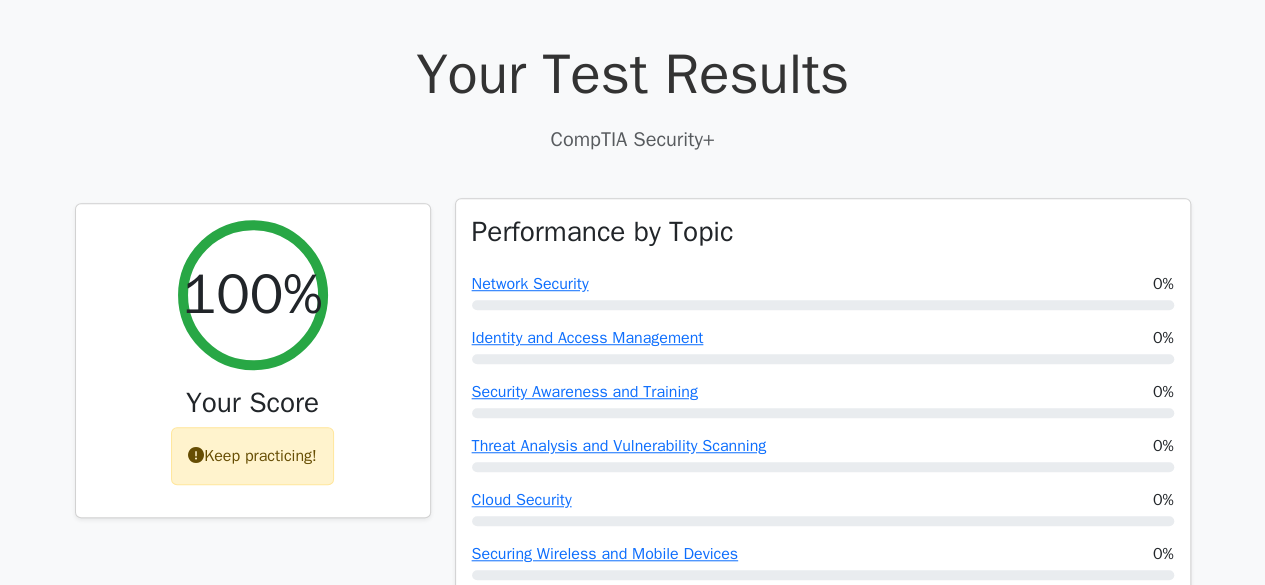 scroll, scrollTop: 524, scrollLeft: 0, axis: vertical 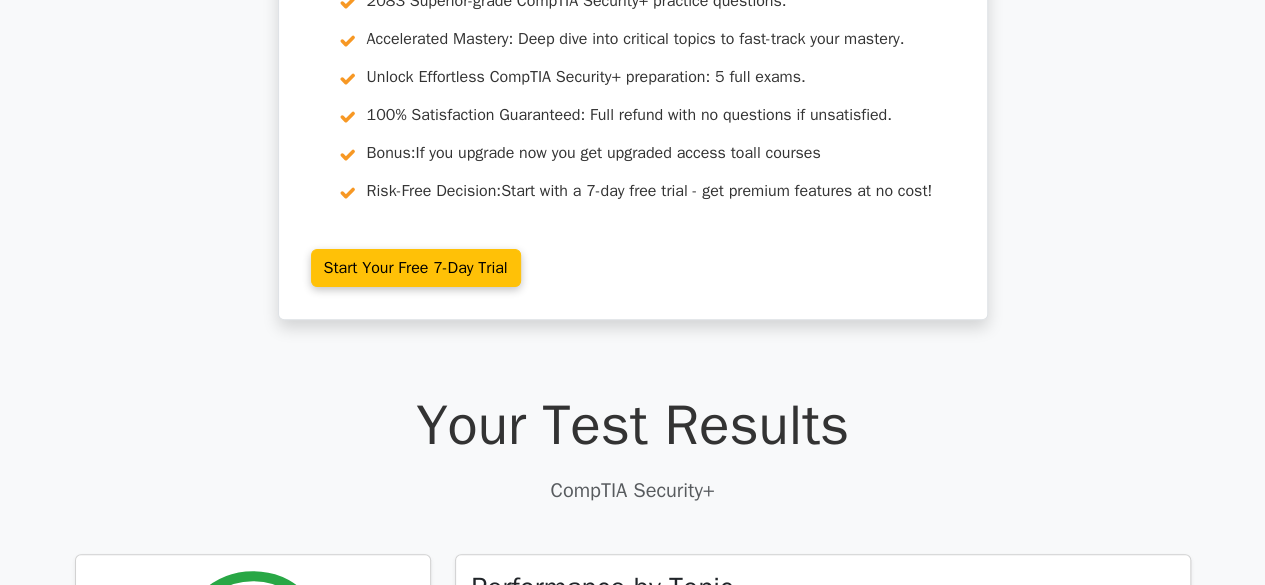 click on "Your Test Results" at bounding box center [633, 425] 